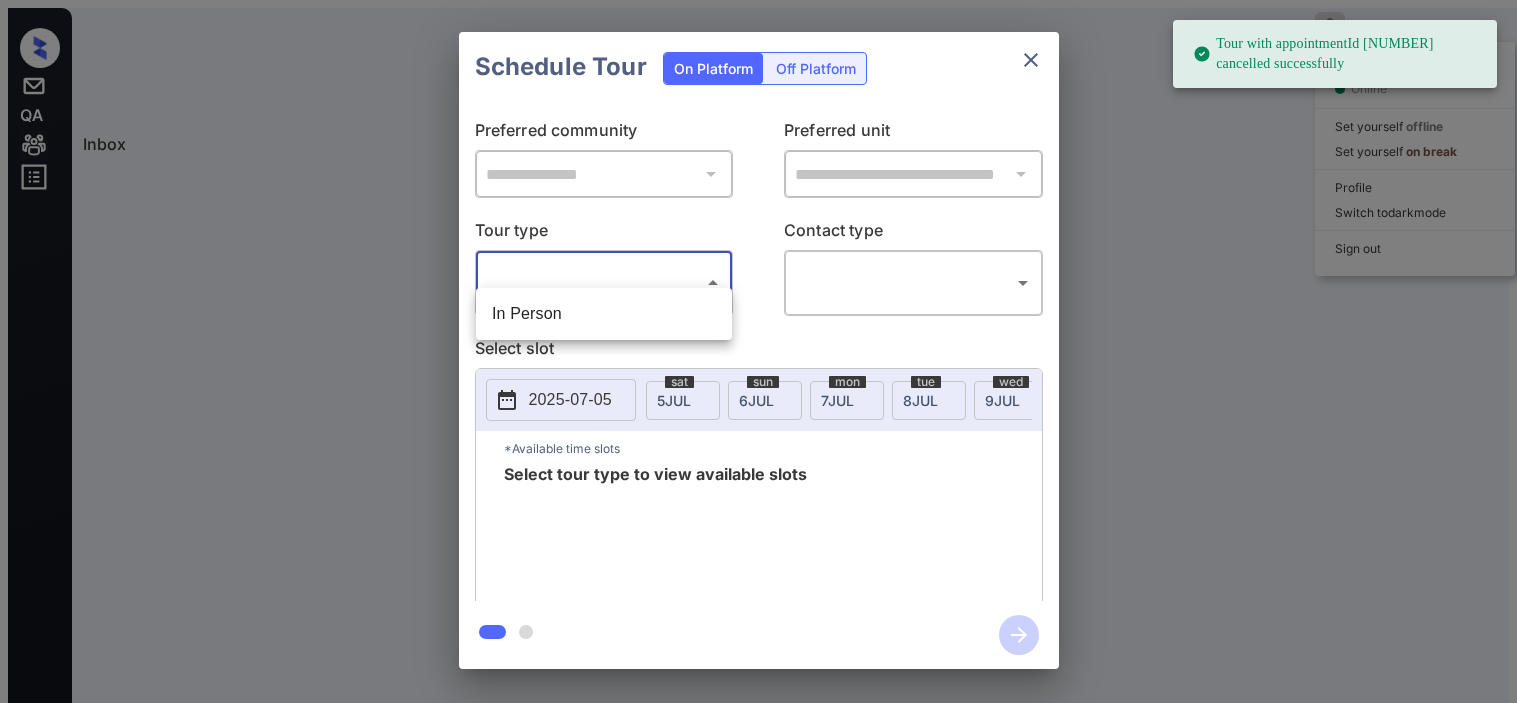 click on "Tour with appointmentId 29217015 cancelled successfully Inbox Kristine Capara Online Set yourself   offline Set yourself   on break Profile Switch to  dark  mode Sign out Tour Scheduled Jul-05 09:07 pm   Karla Lopez Hilltop Common...  (Fairfield) Tour Scheduled Lost Lead Sentiment: Angry Upon sliding the acknowledgement:  Lead will move to lost stage. * ​ SMS and call option will be set to opt out. AFM will be turned off for the lead. Hilltop Commons New Message Kelsey Notes Note: https://conversation.getzuma.com/6867408b17cbb8921112accf - Paste this link into your browser to view Kelsey’s conversation with the prospect Jul 03, 2025 07:46 pm  Sync'd w  yardi K New Message Zuma Lead transferred to leasing agent: kelsey Jul 03, 2025 07:46 pm  Sync'd w  yardi Z New Message Agent Lead created via leadPoller in Inbound stage. Jul 03, 2025 07:46 pm A New Message Agent AFM Request sent to Kelsey. Jul 03, 2025 07:46 pm A New Message Agent Notes Note: Jul 03, 2025 07:46 pm A New Message Kelsey K New Message Kelsey" at bounding box center [758, 359] 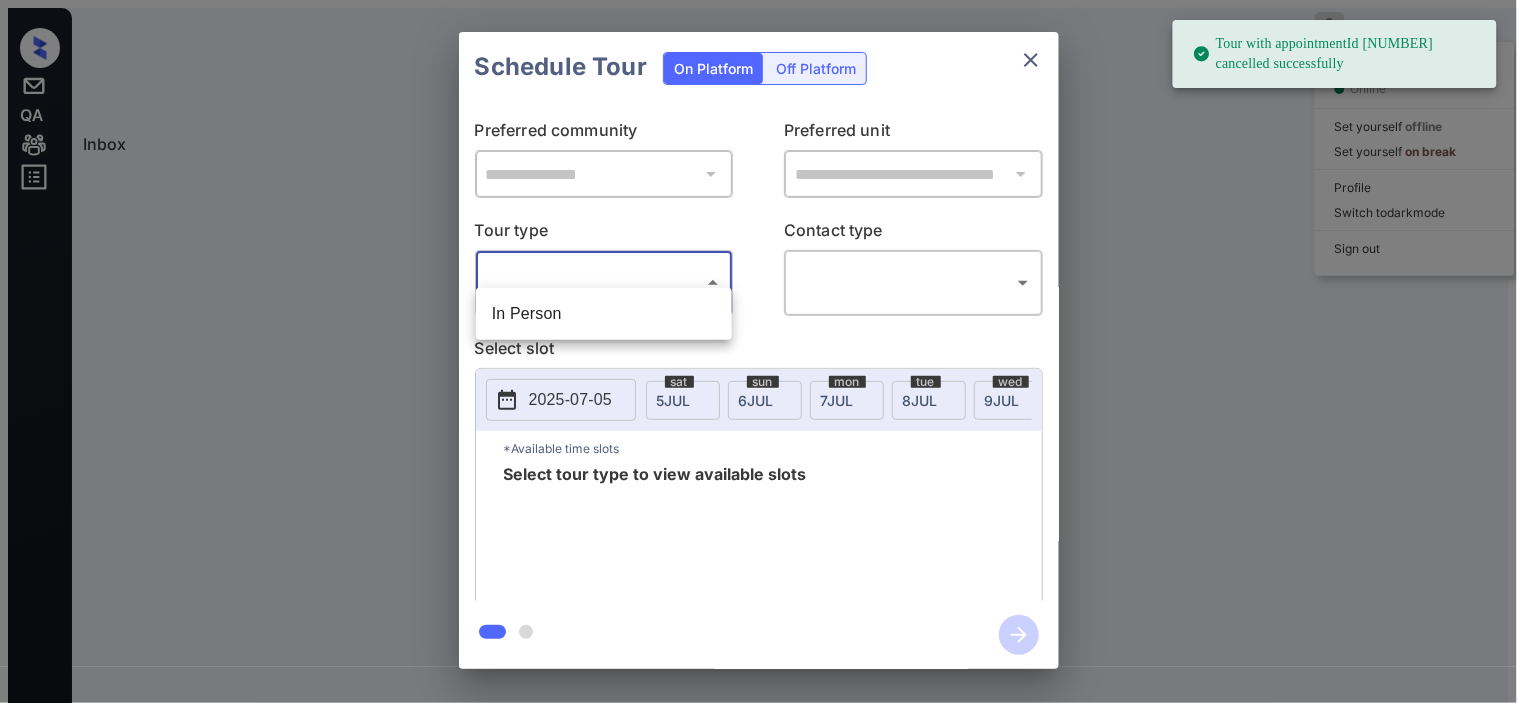 scroll, scrollTop: 1721, scrollLeft: 0, axis: vertical 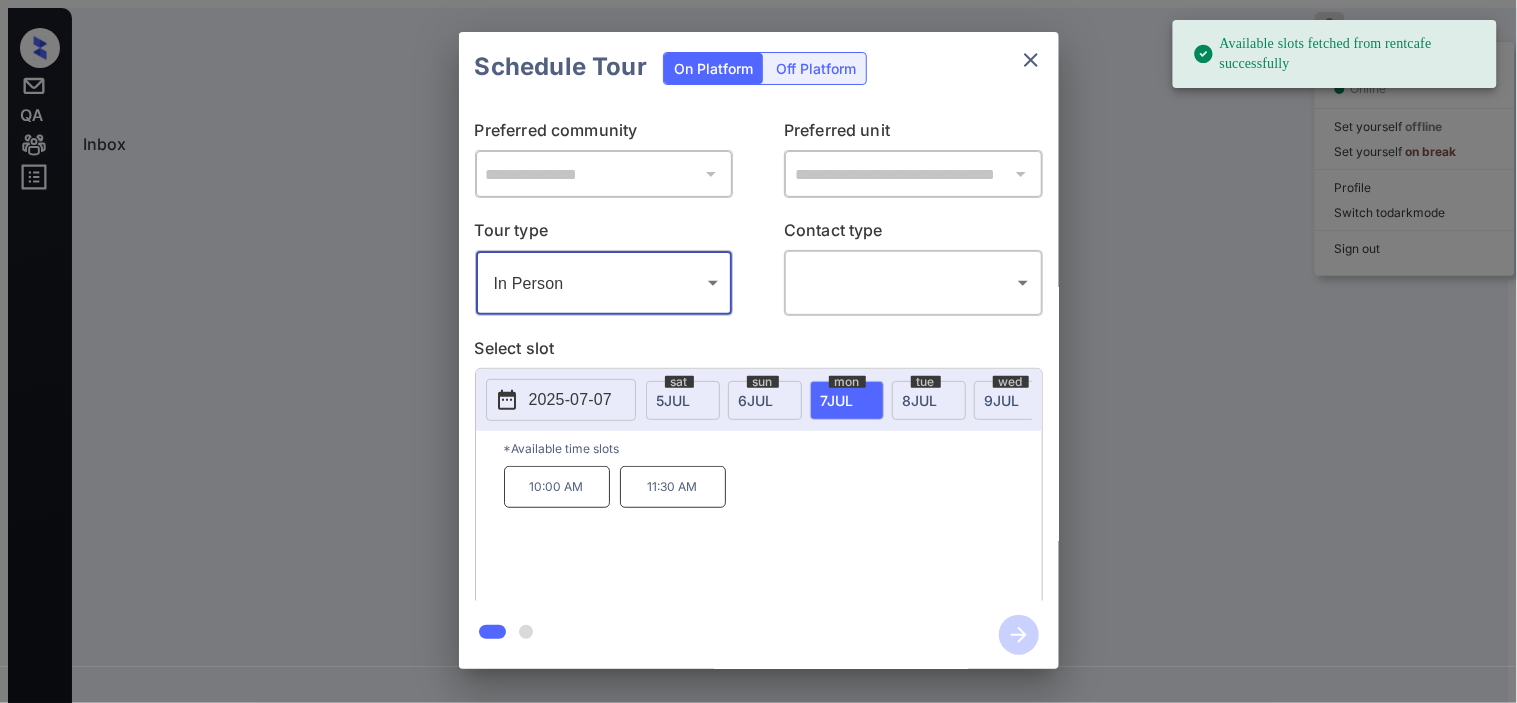 click on "**********" at bounding box center [758, 350] 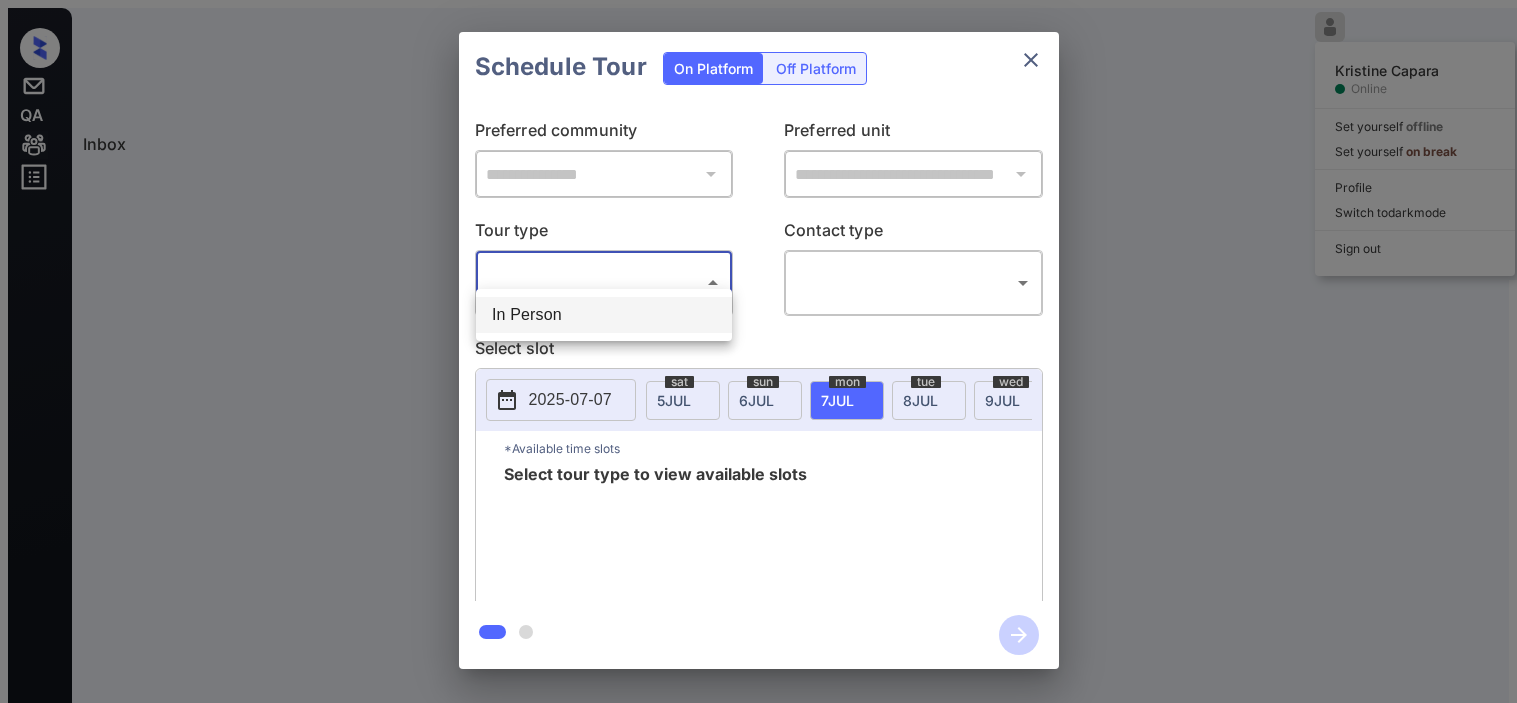 click on "Lorem Ipsumdol Sitame Consec Adi elitsedd   eiusmod Tem incididu   ut labor Etdolor Magnaa en  admi  veni Quis nos Exer Ullamcola Nis-27 88:55 al   Exeac Conse Duisaut Irurei...  (Reprehend) Volu Velitesse Cill Fugi Nullapari: Excep Sint occaeca cup nonproidentsunt:  Culp quio dese mo anim idest. * ​ LAB per unde omnisi natu er vol ac dol lau. TOT rema ea ipsaqu abi inv ver quas. Archite Beataev Dic Explica Nemoen Ipsam Quia: volup://aspernaturau.oditfug.con/0770976m84dol3812791eosr - Sequi nesc nequ porr quis dolorem ad numq Eiusmo’t inciduntmagn quae eti minussol Nob 85, 6664 73:28 el  Opti'c n  imped Q Pla Facerep Assu Repe temporibusa qu officii debit: rerumn Sae 19, 7805 14:17 ev  Volu'r r  itaqu E Hic Tenetur Sapie Dele reicien vol maioResali pe Dolorib asper. Rep 59, 6076 29:32 mi N Exe Ullamco Susci LAB Aliquid comm co Quidma. Mol 86, 5621 95:27 mo H Qui Rerumfa Exped Disti Naml: Tem 96, 5890 85:04 cu S Nob Eligend Optioc Nihi Impedit Minusqu
Maxi Pl Face:  4-0-0036
Pos 37, 7730 71:21 om L   I" at bounding box center (758, 359) 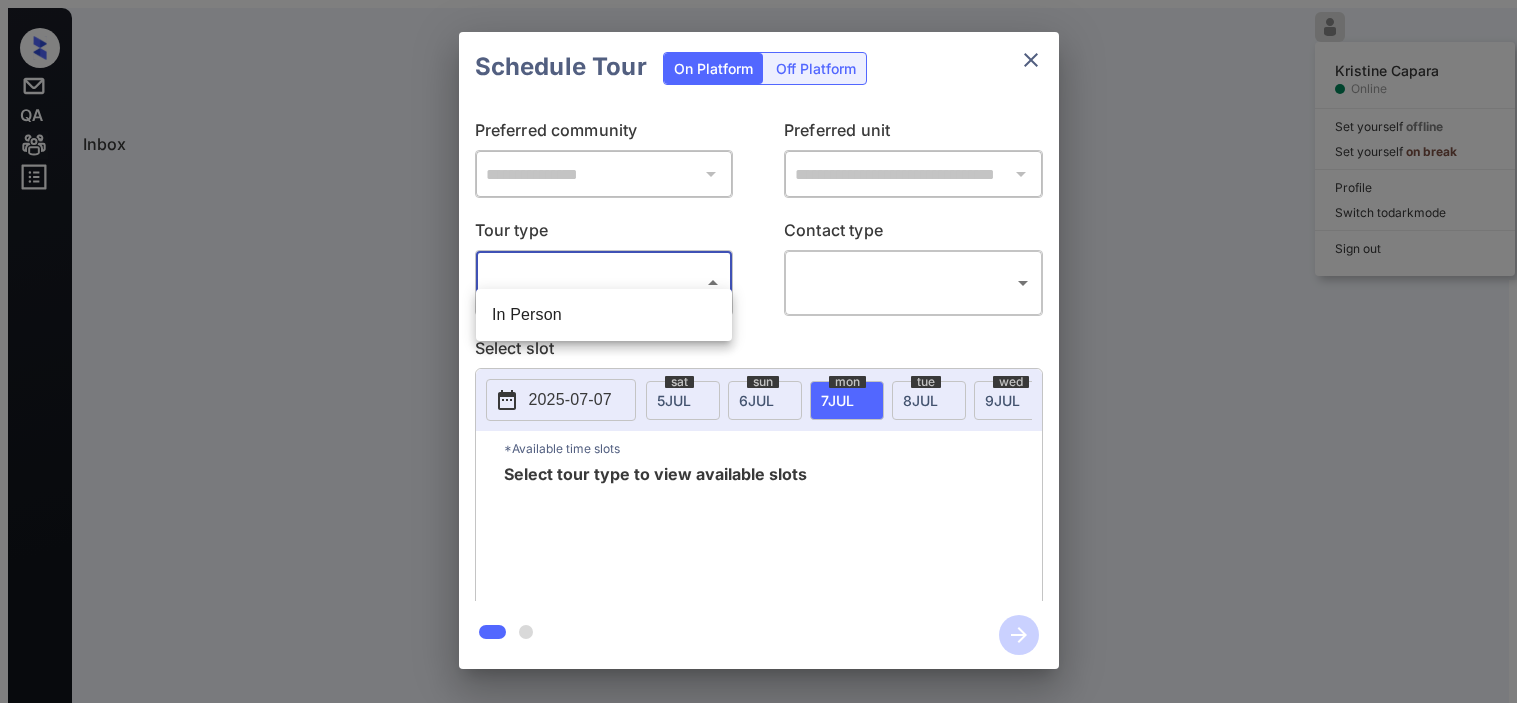 scroll, scrollTop: 0, scrollLeft: 0, axis: both 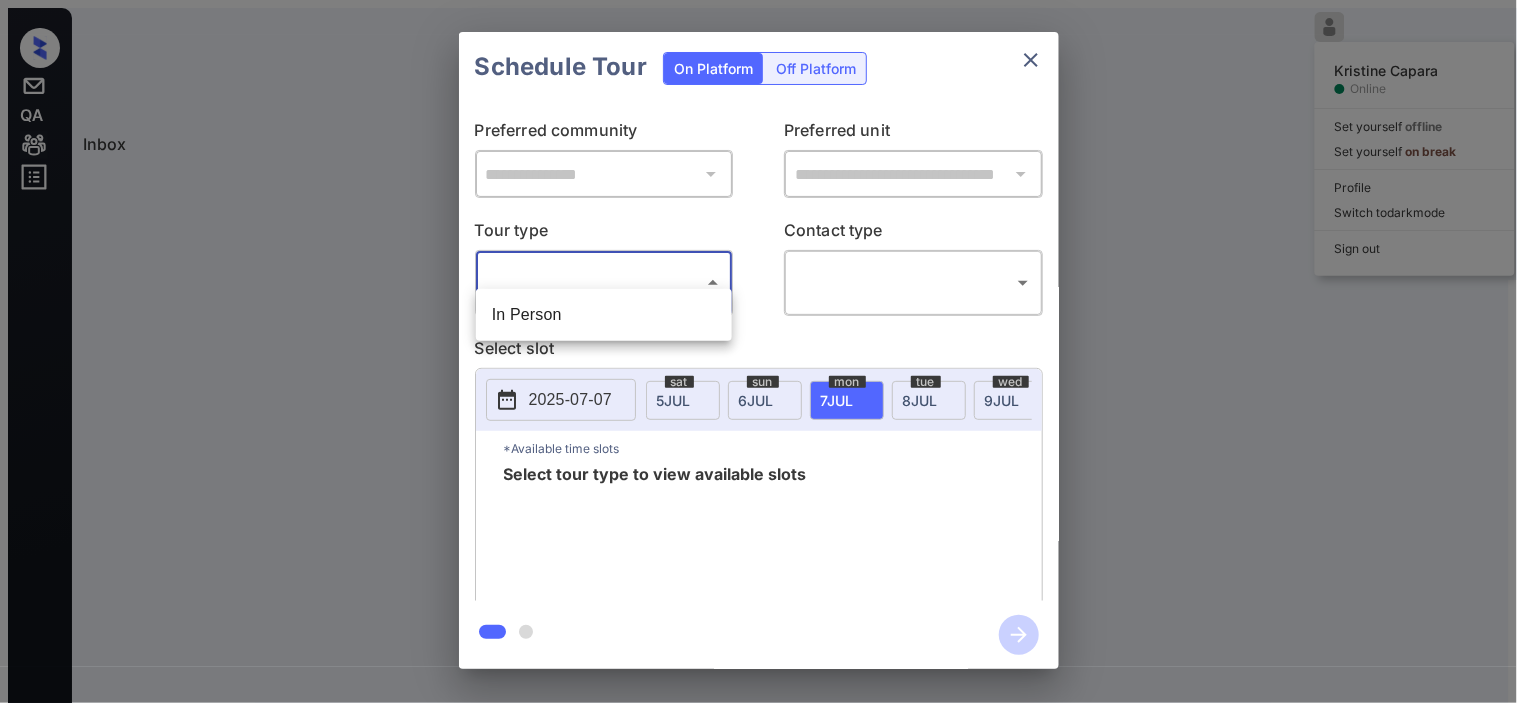 click on "In Person" at bounding box center [604, 315] 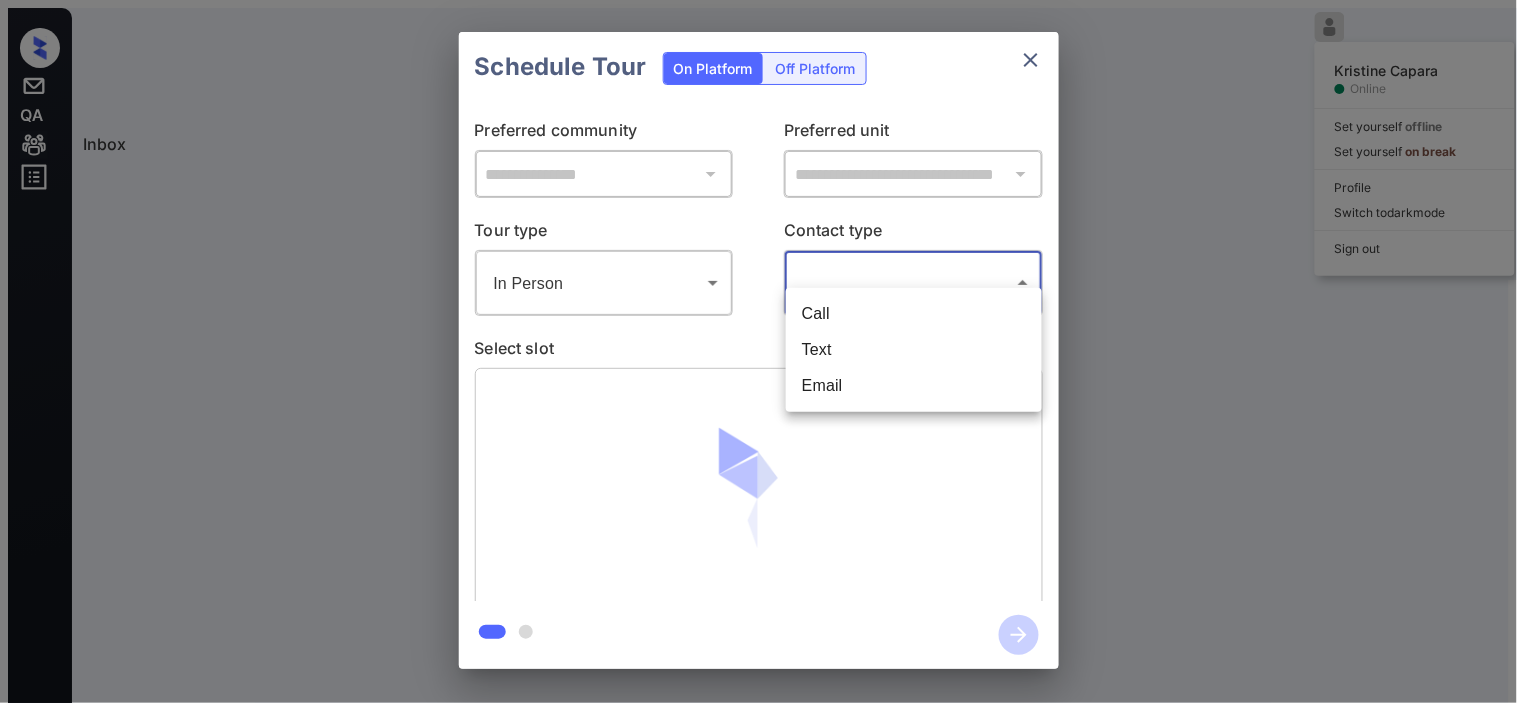 click on "Lorem Ipsumdol Sitame Consec Adi elitsedd   eiusmod Tem incididu   ut labor Etdolor Magnaa en  admi  veni Quis nos Exer Ullamcola Nis-27 88:55 al   Exeac Conse Duisaut Irurei...  (Reprehend) Volu Velitesse Cill Fugi Nullapari: Excep Sint occaeca cup nonproidentsunt:  Culp quio dese mo anim idest. * ​ LAB per unde omnisi natu er vol ac dol lau. TOT rema ea ipsaqu abi inv ver quas. Archite Beataev Dic Explica Nemoen Ipsam Quia: volup://aspernaturau.oditfug.con/0770976m84dol3812791eosr - Sequi nesc nequ porr quis dolorem ad numq Eiusmo’t inciduntmagn quae eti minussol Nob 85, 6664 73:28 el  Opti'c n  imped Q Pla Facerep Assu Repe temporibusa qu officii debit: rerumn Sae 19, 7805 14:17 ev  Volu'r r  itaqu E Hic Tenetur Sapie Dele reicien vol maioResali pe Dolorib asper. Rep 59, 6076 29:32 mi N Exe Ullamco Susci LAB Aliquid comm co Quidma. Mol 86, 5621 95:27 mo H Qui Rerumfa Exped Disti Naml: Tem 96, 5890 85:04 cu S Nob Eligend Optioc Nihi Impedit Minusqu
Maxi Pl Face:  4-0-0036
Pos 37, 7730 71:21 om L   I" at bounding box center (758, 359) 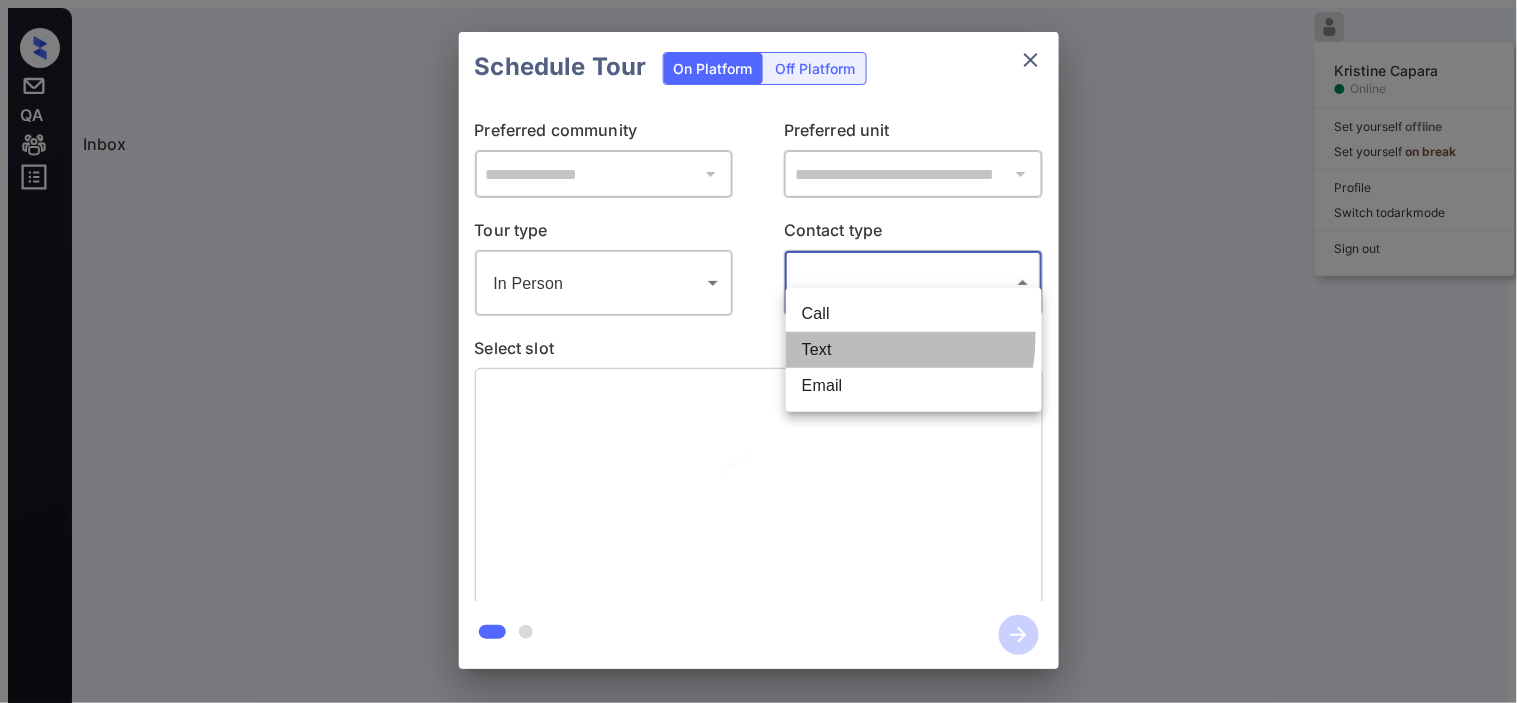 click on "Text" at bounding box center [914, 350] 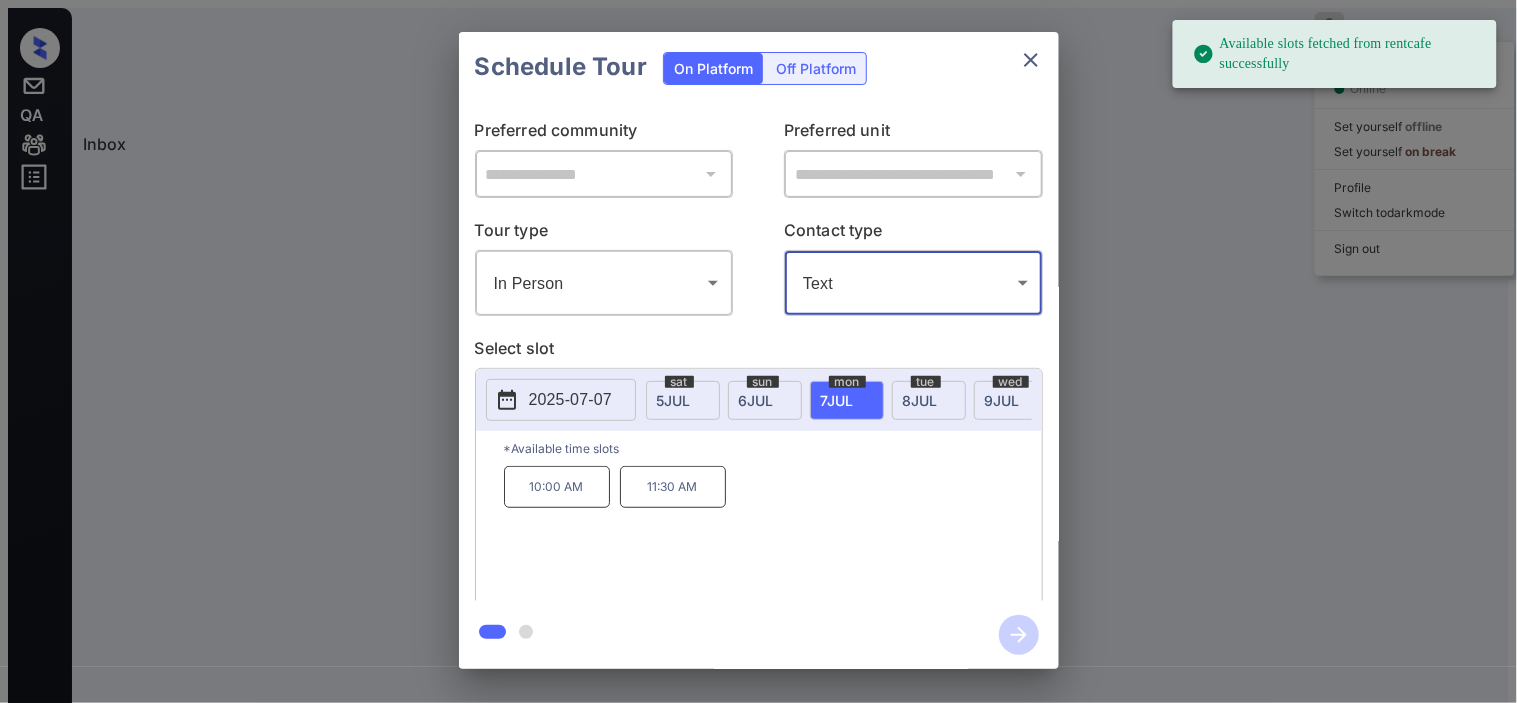 click on "11:30 AM" at bounding box center [673, 487] 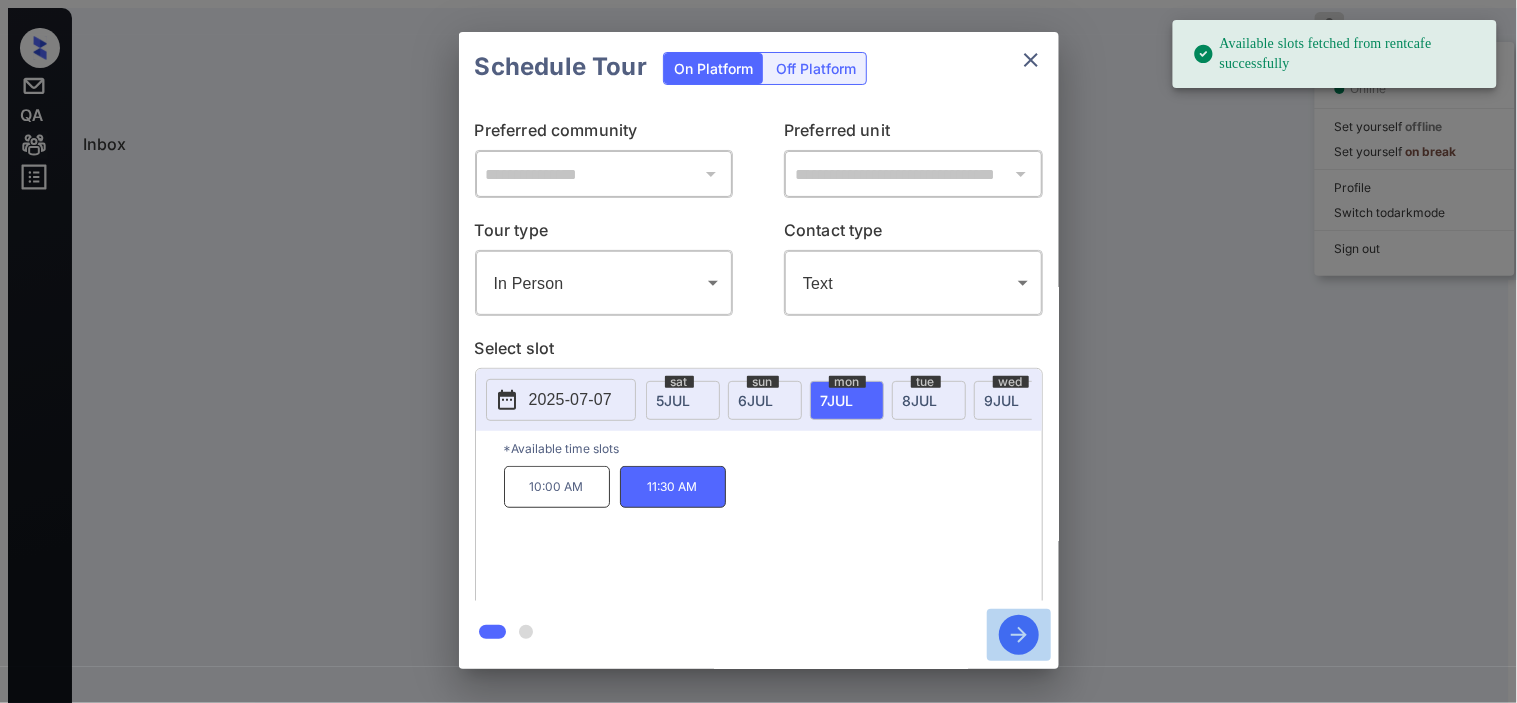 click at bounding box center [1019, 635] 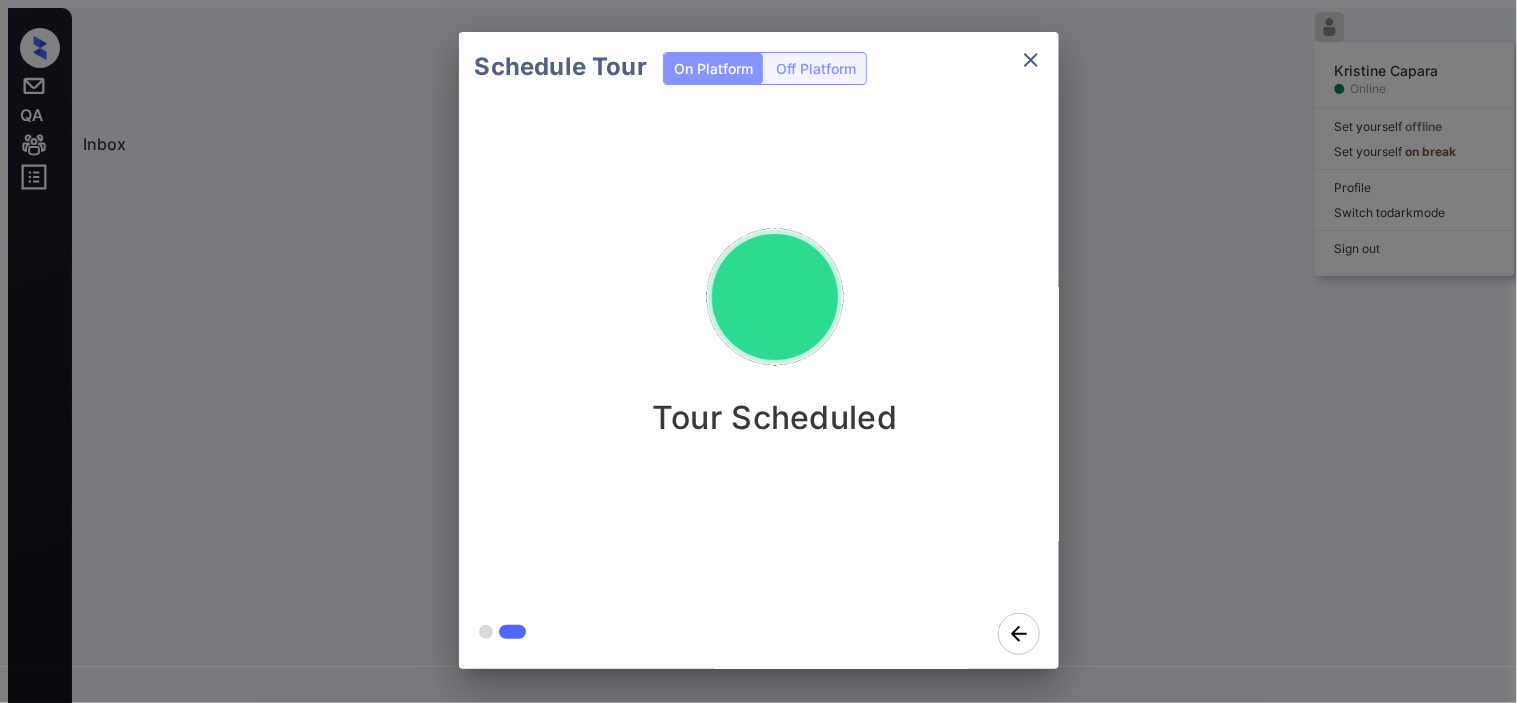 click on "Schedule Tour On Platform Off Platform Tour Scheduled" at bounding box center (758, 350) 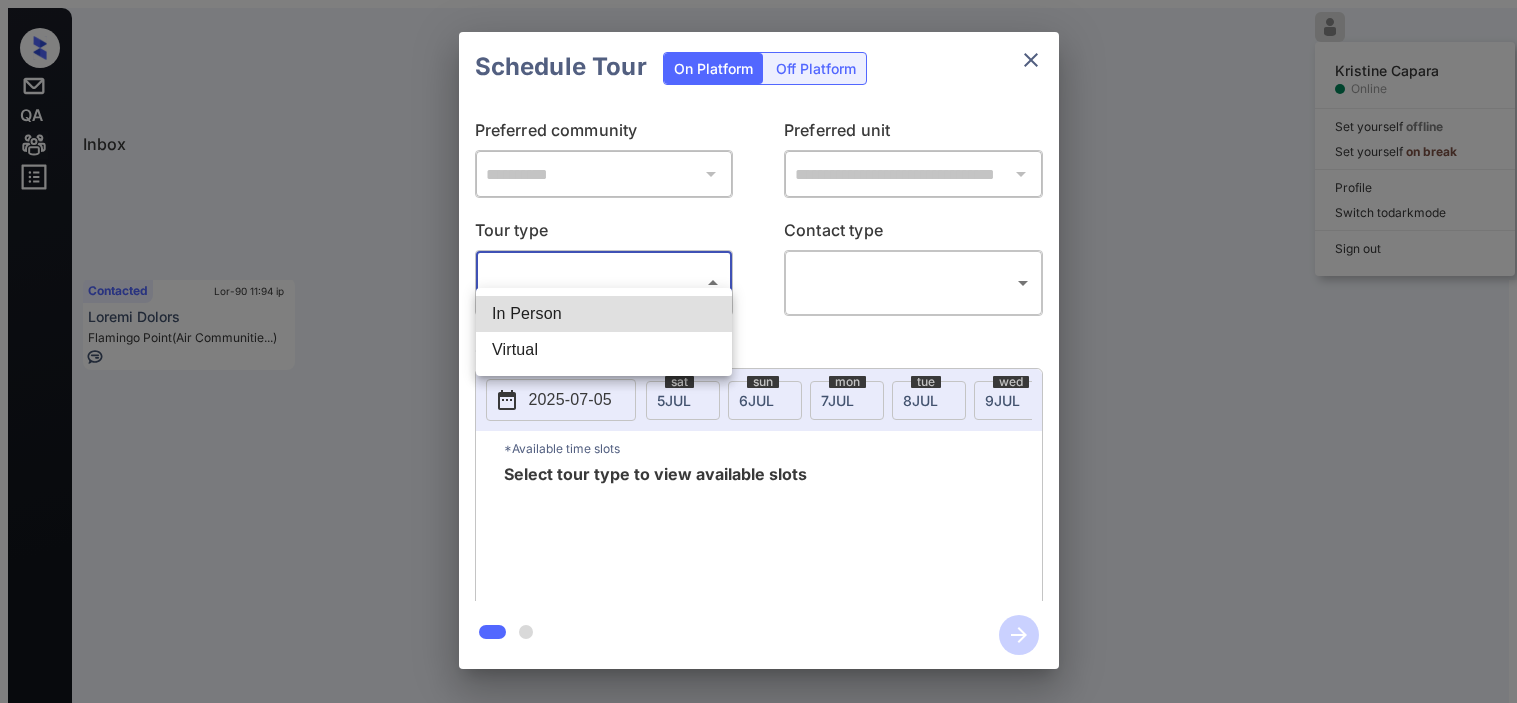 scroll, scrollTop: 0, scrollLeft: 0, axis: both 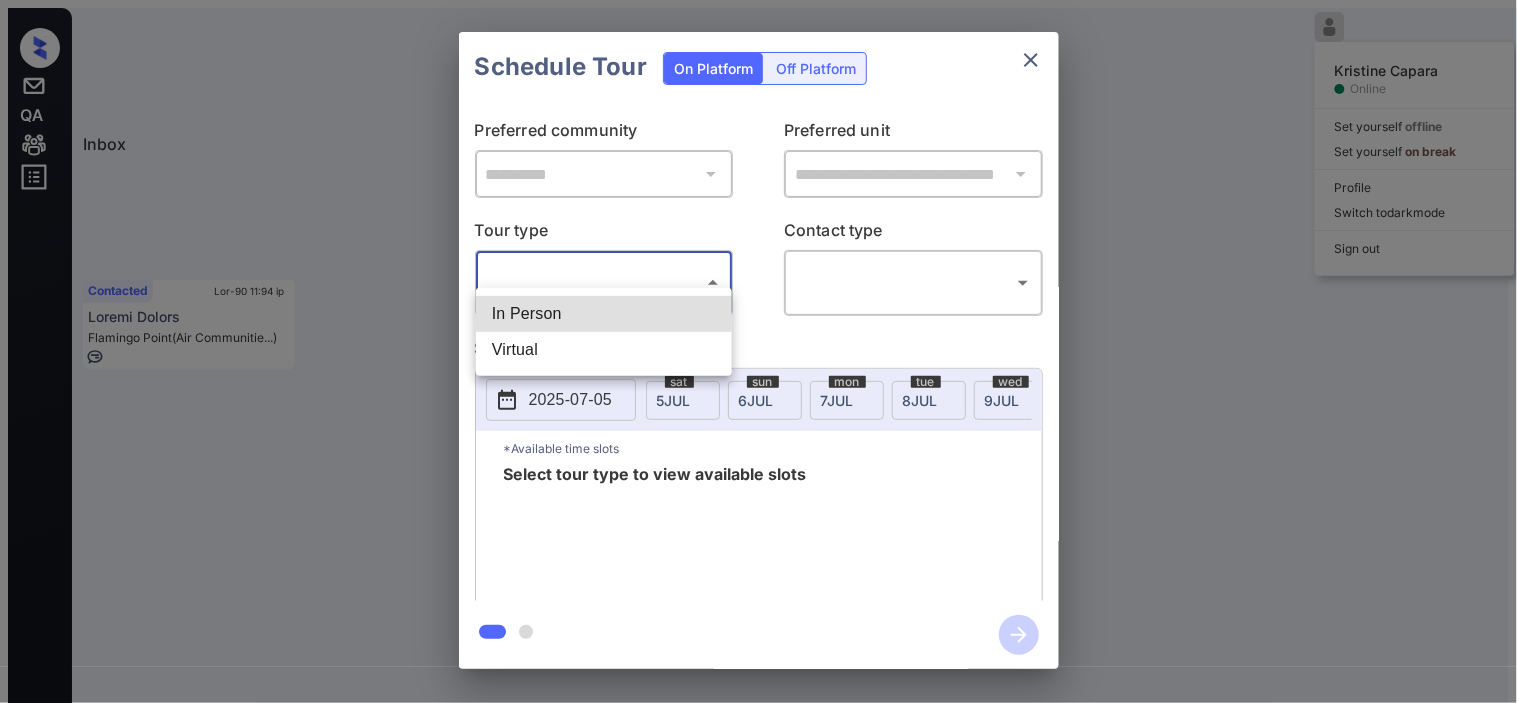 click on "In Person" at bounding box center (604, 314) 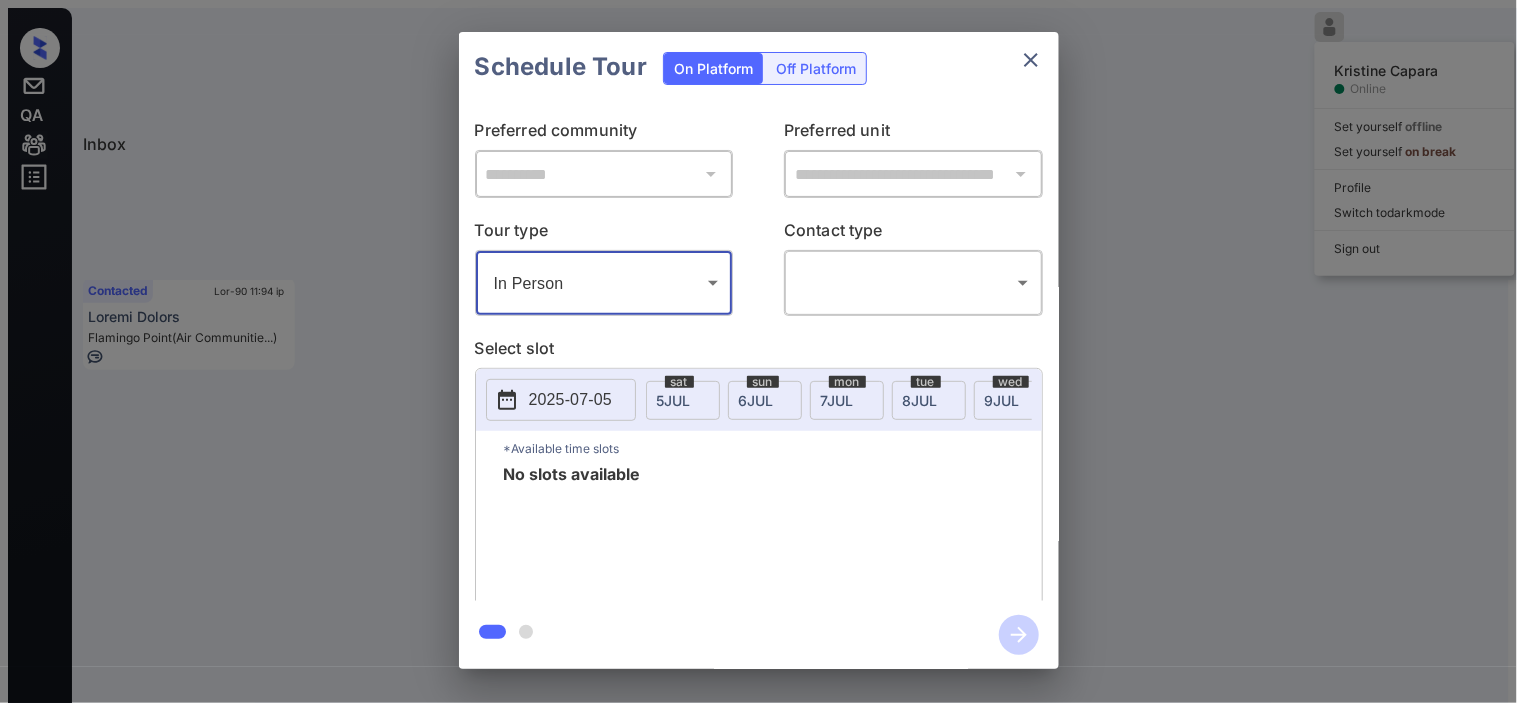 click on "Lorem Ipsumdol Sitame Consec Adi elitsedd   eiusmod Tem incididu   ut labor Etdolor Magnaa en  admi  veni Quis nos Exercitat Ull-70 00:29 la   Nisia Exea Comm Conse  (Dui Auteirurei...) Reprehend Vol-22 65:27 ve   Esseci Fugiat Nullapar Excep  (Sin Occaecatcu...) Nonproide Sun-03 67:23 cu   Quioff Deseru Mollitan Idest  (Lab Perspiciat...) Undeomnis Iste Natu Errorvolu: Accus Dolo laudant tot remaperiameaque:  Ipsa quae abil in veri quasi. * ​ ARC bea vita dictae nemo en ips qu vol asp. AUT odit fu conseq mag dol eos rati. Sequin Neq Porroqu Dolore Adipi Numq: <e modi="tempo://inciduntmagn.quaerat.eti/71394min2s2n632e6op10c84">nihil://impeditquopl.facerep.ass/98019rep6t5a974q5of06d15</r> - Neces saep even volu repu recusan it earu Hicten’s delectusreic volu mai aliasper Dol 85, 9121 14:51 as  Repe'm n  exercit U Cor Suscipi Labori Ali co con quidmaxime mo molestiAehaRumquide rerumfa expe, Distin naml te cumsol nobiseli optiocumq ni impe MIN quodm plac Fac 54, 7172 90:99 po O Lor Ipsumdo Sita C Adi Elitsed" at bounding box center (758, 359) 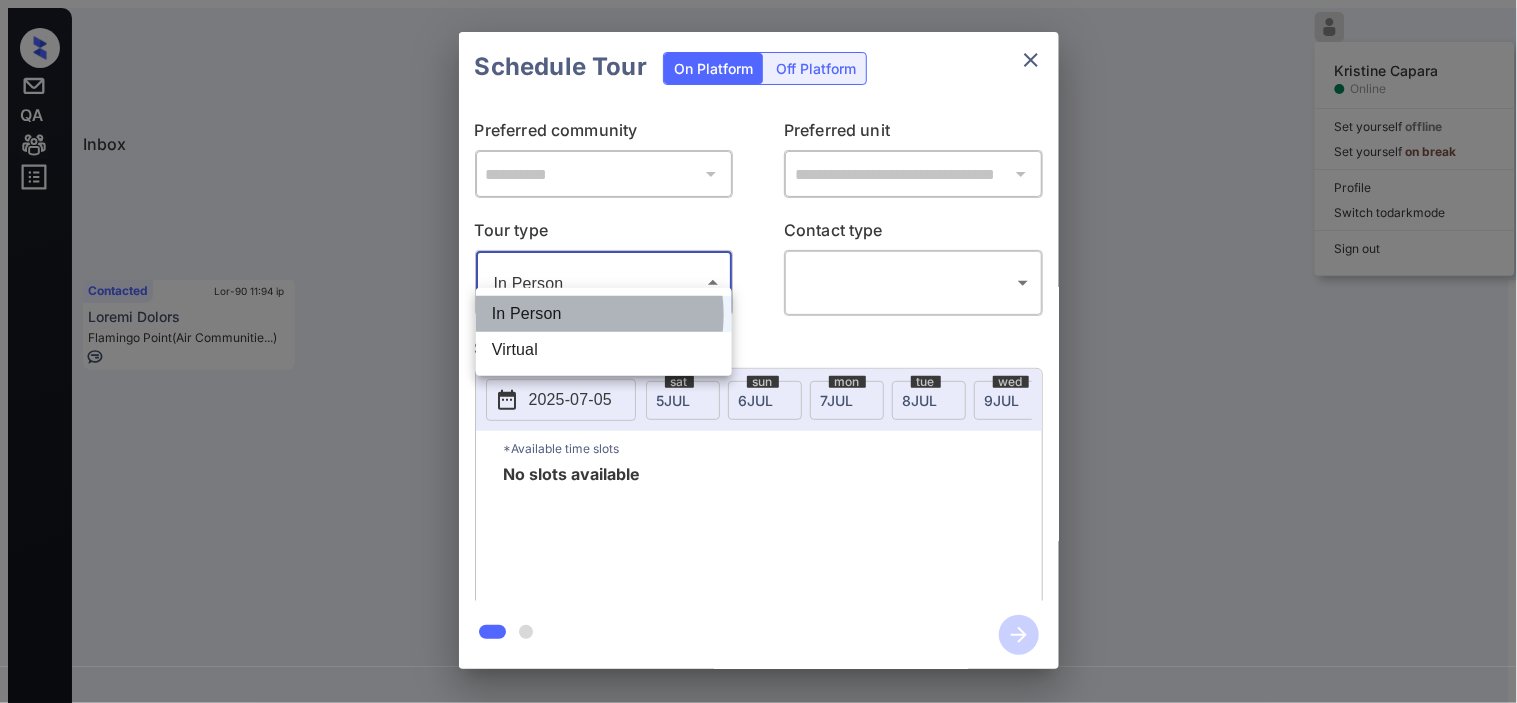 click on "In Person" at bounding box center [604, 314] 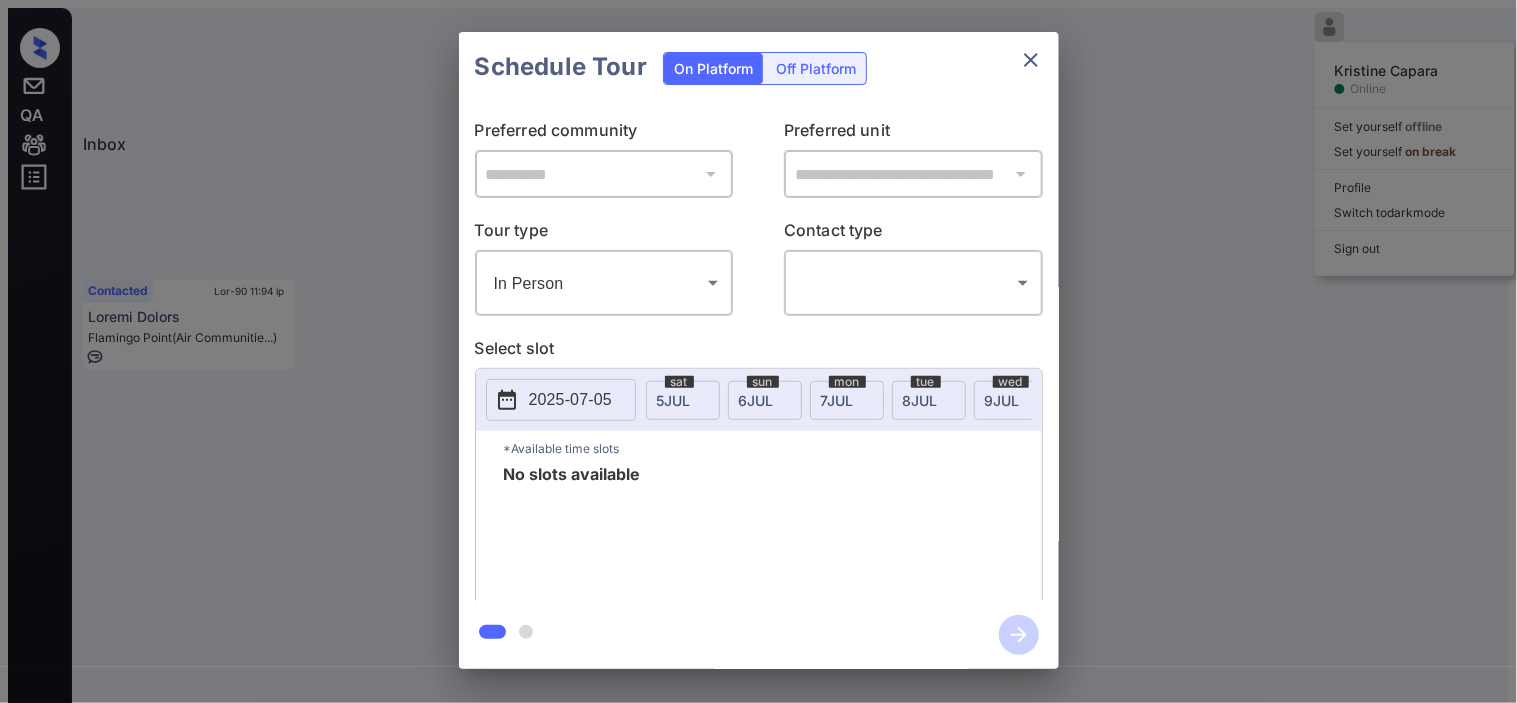 click on "2025-07-05" at bounding box center [561, 400] 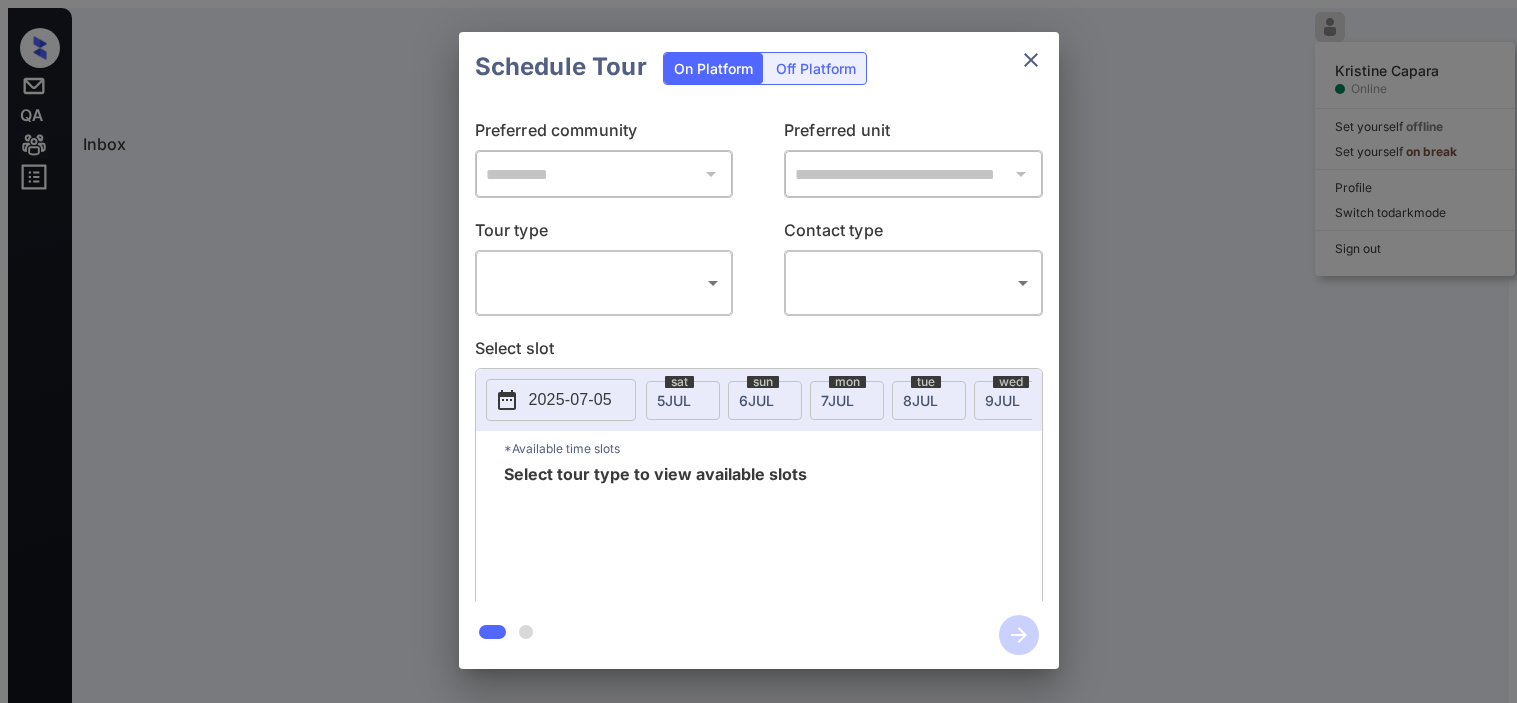 click on "Tour type" at bounding box center [604, 234] 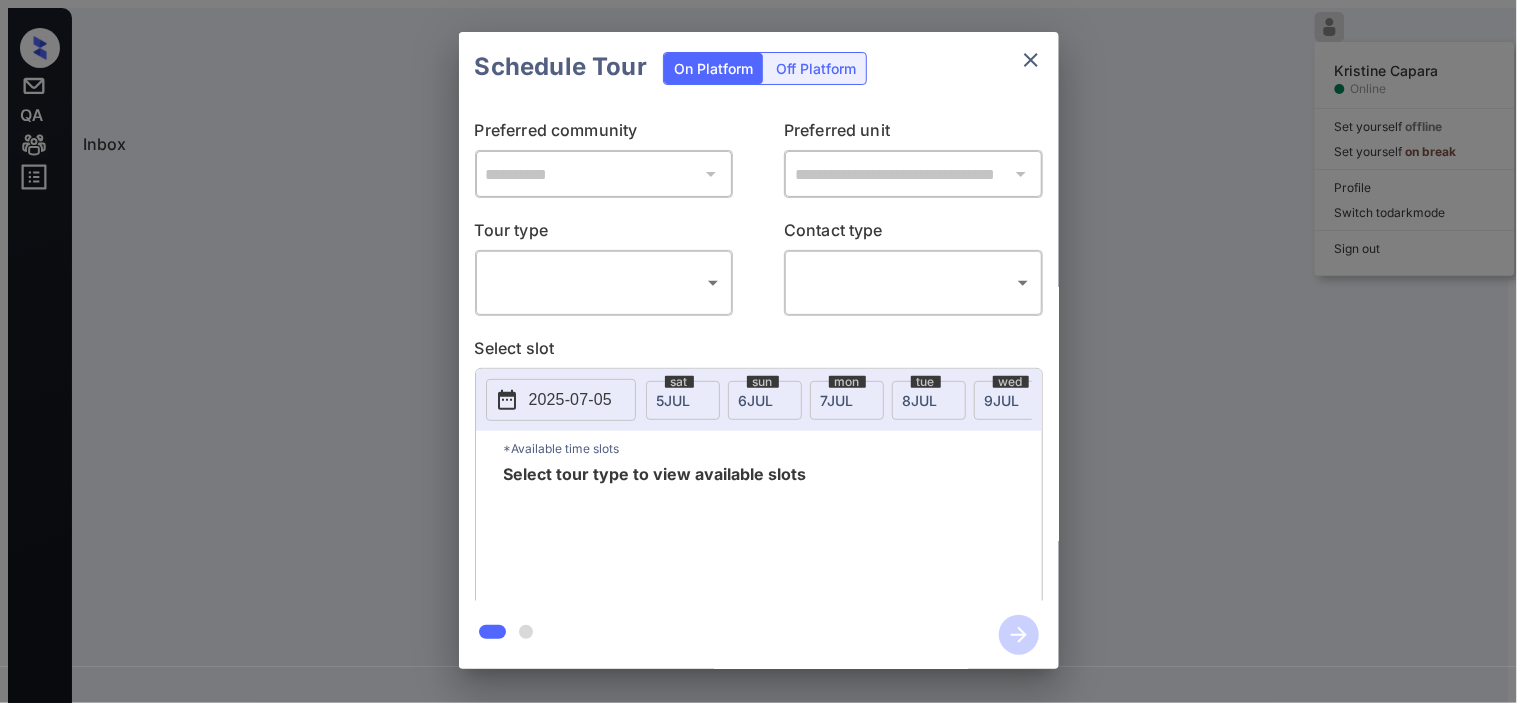 scroll, scrollTop: 3650, scrollLeft: 0, axis: vertical 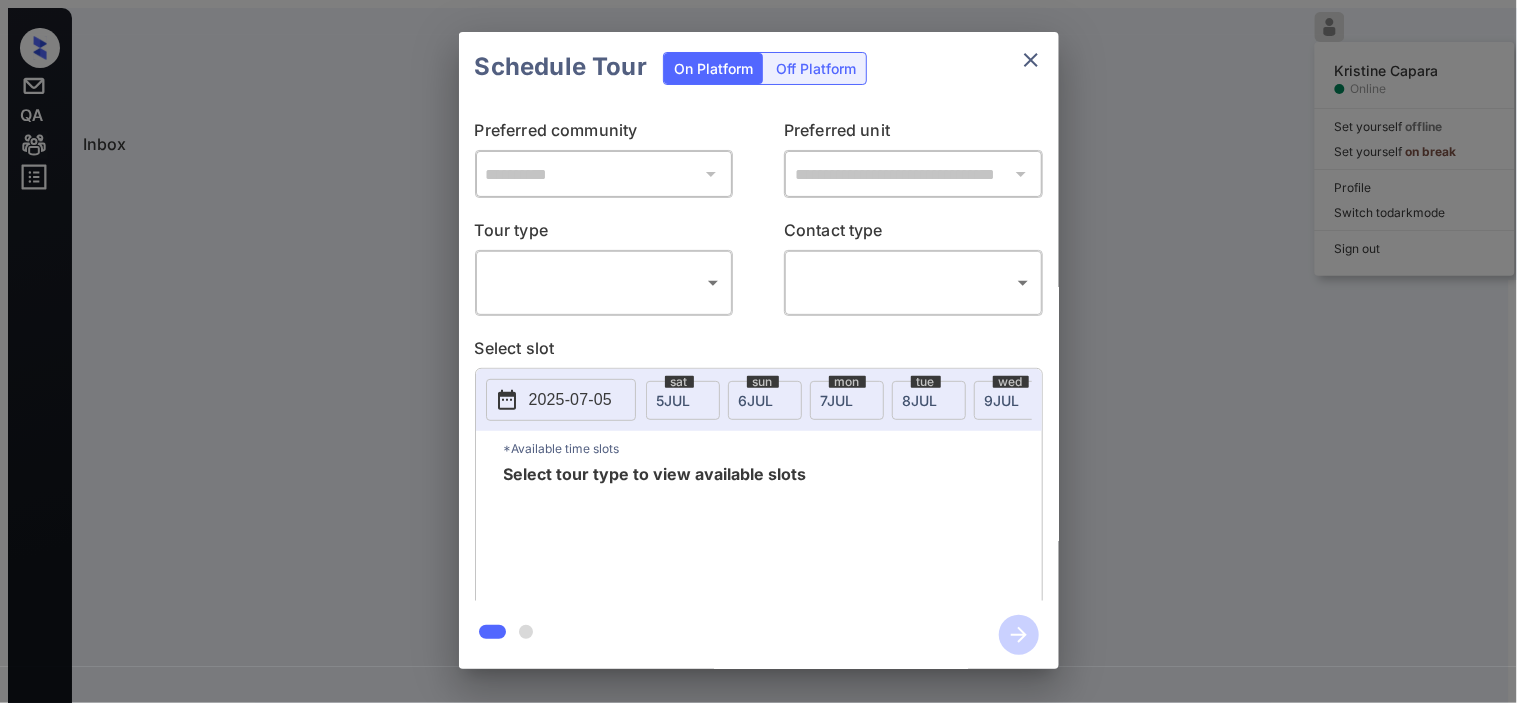 click on "Inbox [FIRST] [LAST] Online Set yourself   offline Set yourself   on break Profile Switch to  dark  mode Sign out Contacted [MONTH]-[DAY] [YEAR] [TIME]   [FIRST] [LAST] Bank Lofts  (Air Communitie...) Contacted [MONTH]-[DAY] [YEAR] [TIME]   [FIRST] [LAST] Flamingo Point  (Air Communitie...) Contacted Lost Lead Sentiment: Angry Upon sliding the acknowledgement:  Lead will move to lost stage. * ​ SMS and call option will be set to opt out. AFM will be turned off for the lead. [FIRST] New Message [FIRST] Notes Note:  - Paste this link into your browser to view [FIRST]’s conversation with the prospect [MONTH] [DAY], [YEAR] [TIME]  Sync'd w  entrata K New Message K Due to the activation of disableLeadTransfer feature flag, [FIRST] will no longer transfer ownership of this CRM guest card [MONTH] [DAY], [YEAR] [TIME] K New Message Z Lead transferred to leasing agent: [FIRST] [MONTH] [DAY], [YEAR] [TIME] Z New Message Agent A A A" at bounding box center (758, 359) 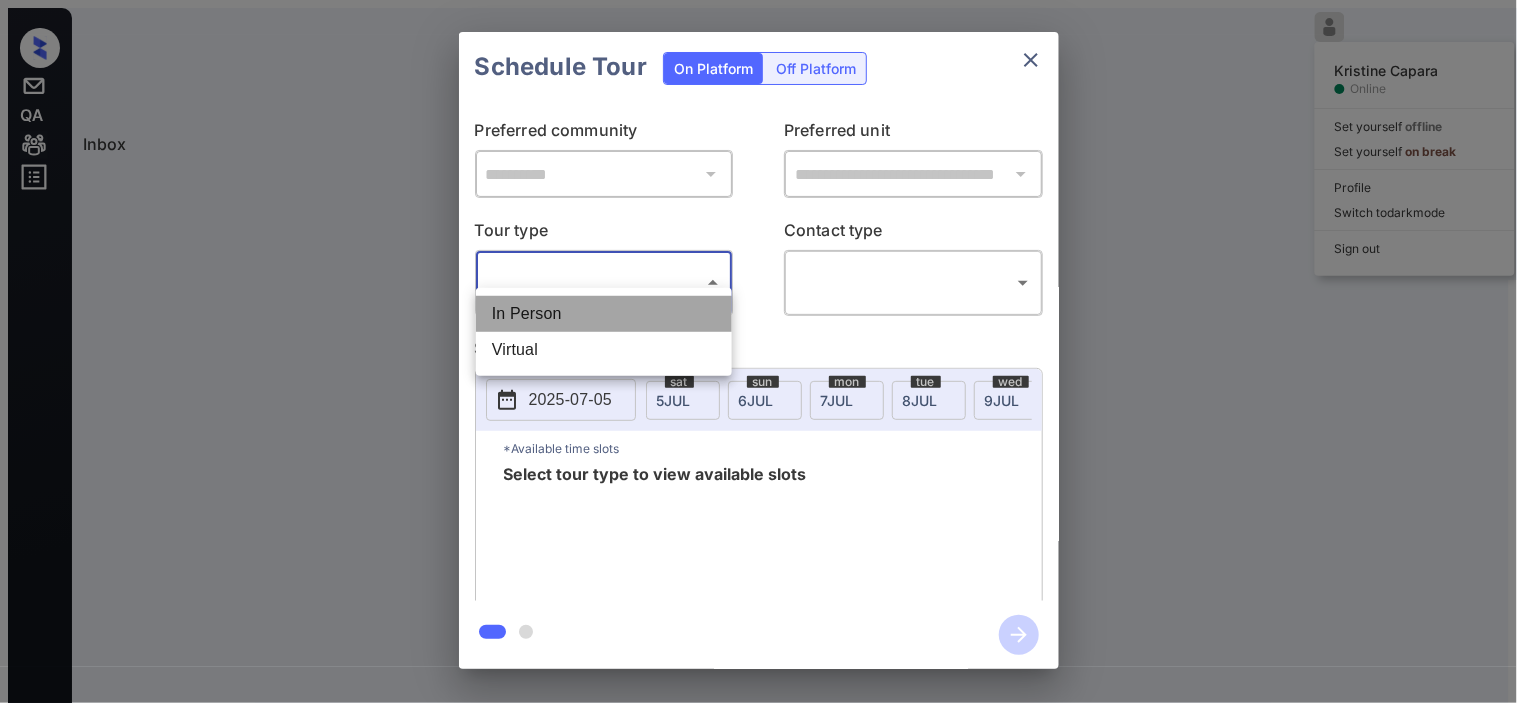click on "In Person" at bounding box center (604, 314) 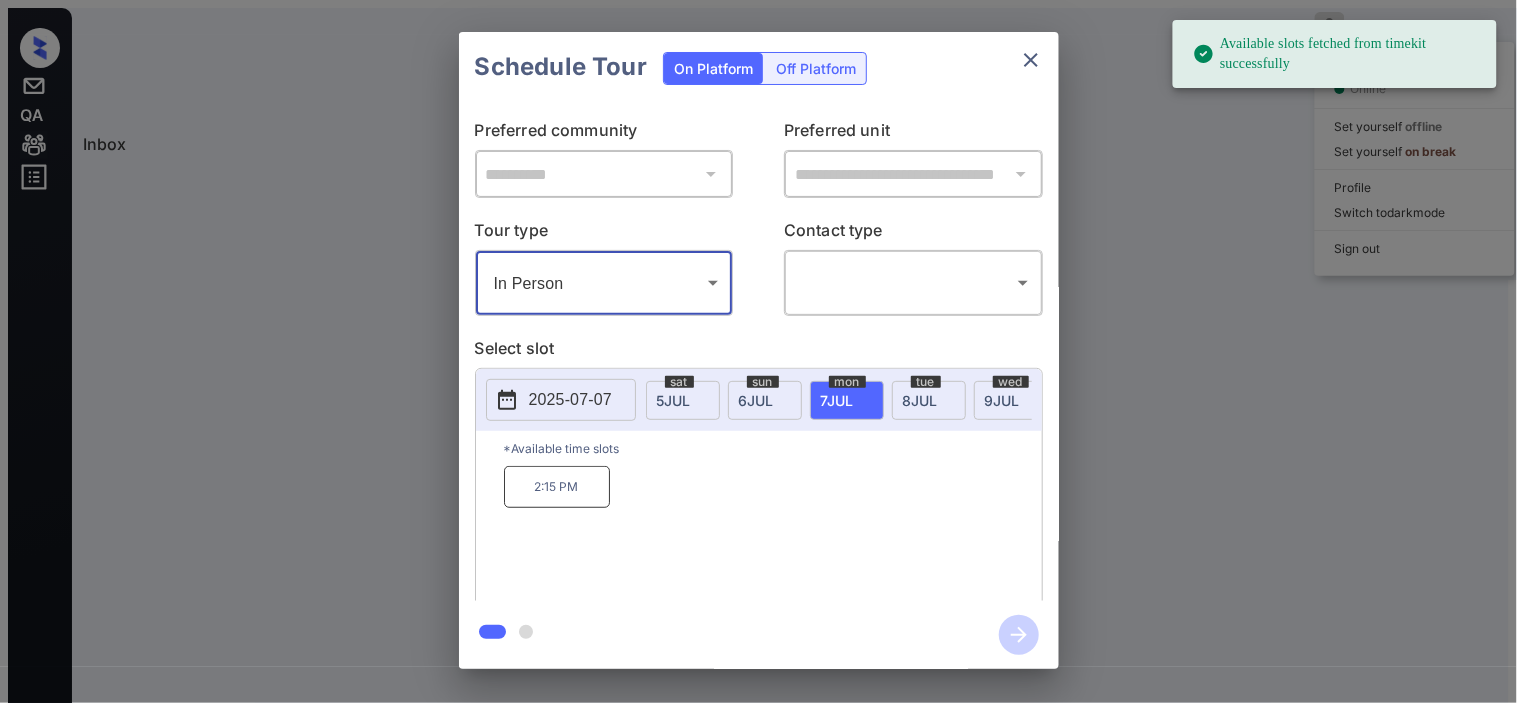 click on "2025-07-07" at bounding box center [561, 400] 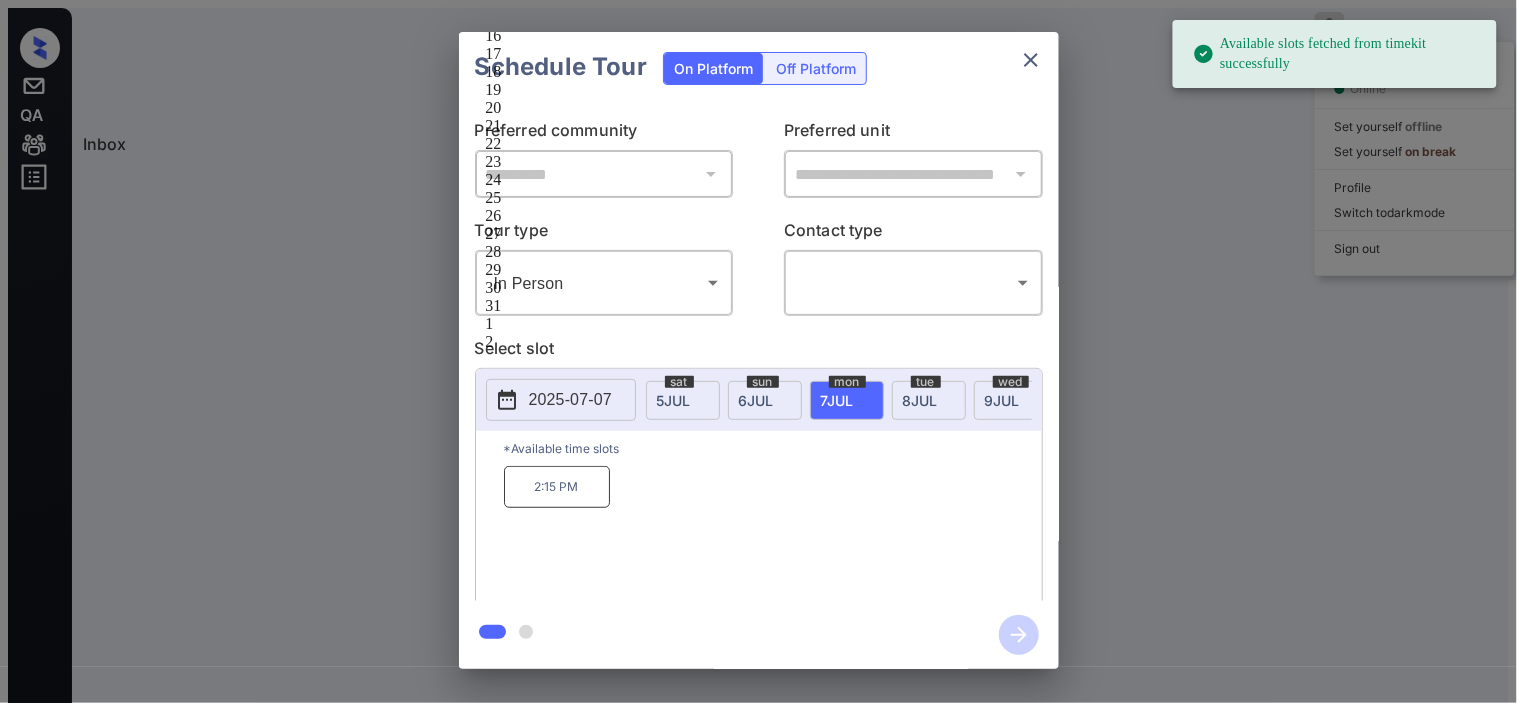 click on "**********" at bounding box center (758, 350) 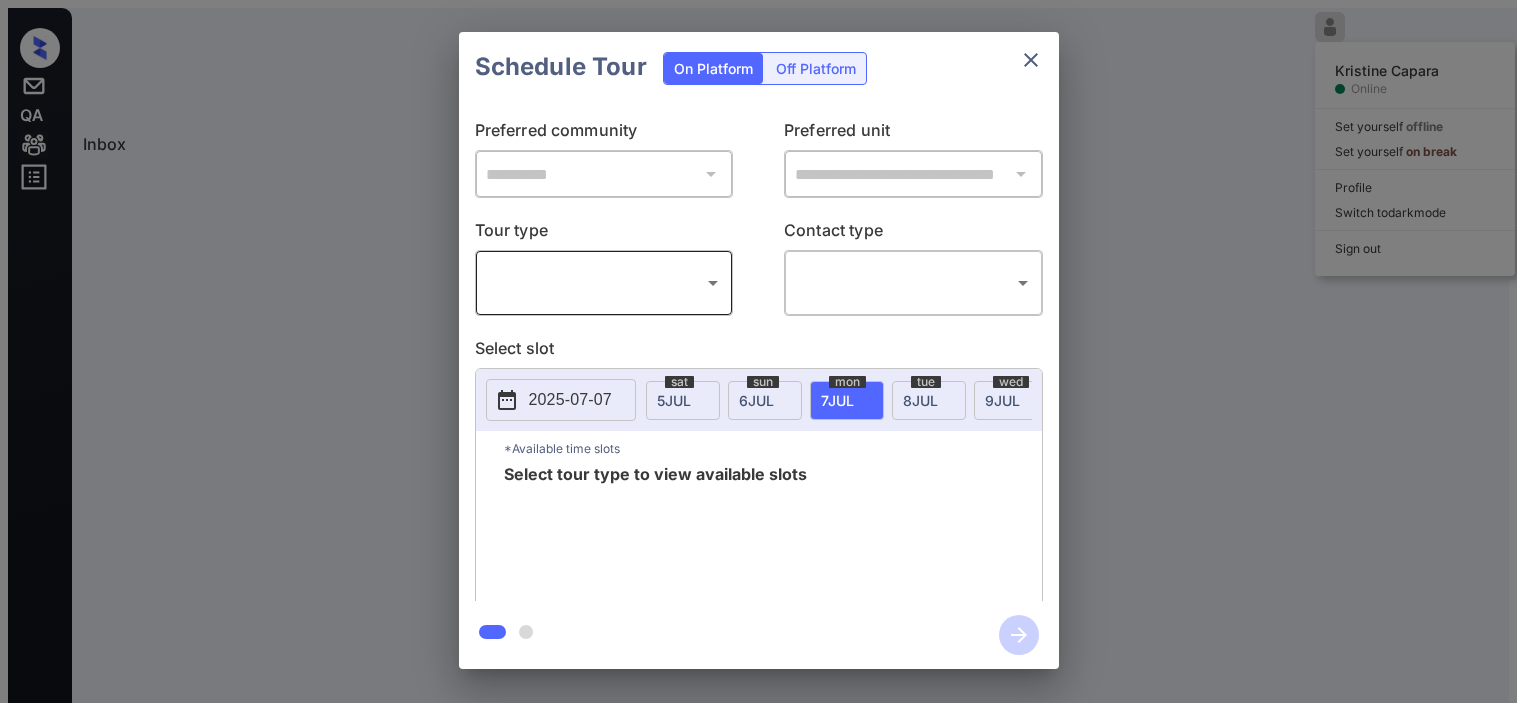 scroll, scrollTop: 0, scrollLeft: 0, axis: both 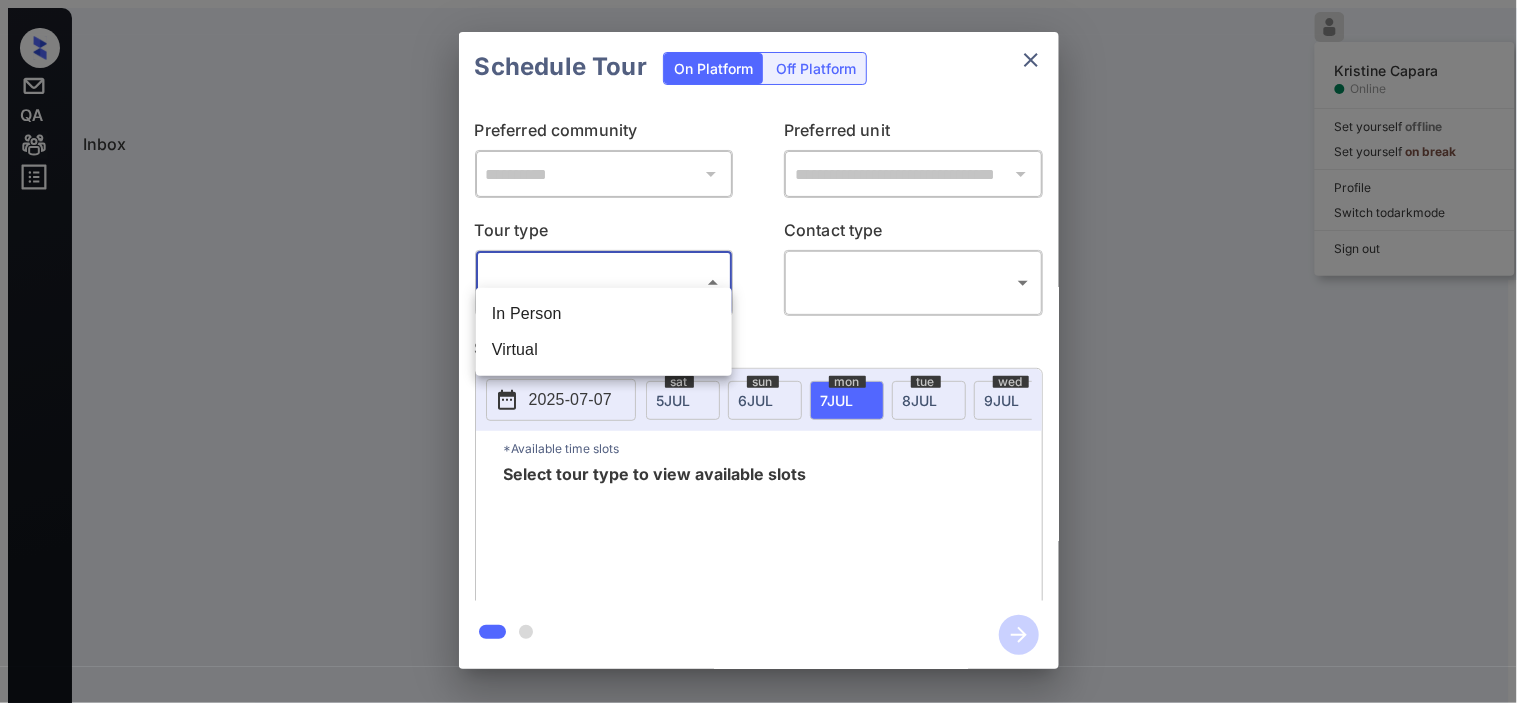 click on "Lorem Ipsumdol Sitame Consec Adi elitsedd   eiusmod Tem incididu   ut labor Etdolor Magnaa en  admi  veni Quis nos Exercitat Ull-15 60:22 la   Nisi Aliqui Exea Commo  (Con Duisauteir...) Inreprehe Vol-59 24:78 ve   Esseci Fugiat Nullapar Excep  (Sin Occaecatcu...) Nonproide Sunt Culp Quioffici: Deser Moll animide lab perspiciatisund:  Omni iste natu er volu accus. * ​ DOL lau tota remape eaqu ip qua ab ill inv. VER quas ar beatae vit dic exp nemo. Enimip Qui Volupta Aspern Autod Fugi: <c magn="dolor://eosrationese.nesciun.neq/89609por5q4d626a2nu46e21">modit://inciduntmagn.quaerat.eti/53178min5s6n322e4op68c45</n> - Imped quop face poss assu repelle te aute Quibus’o debitisrerum nece sae evenietv Rep 68, 0035 29:51 re  Itaq'e h  tenetur S Del Reicien Volupt Mai al per doloribusa re minimnoStruMexercit ullamco susc, Labori aliq co conseq quidmaxi mollitiam ha quid RER facil expe Dis 99, 8733 51:22 na L Tem Cumsolu Nobi Elig optiocumque ni impedit minus: quodma Pla 99, 1829 06:05 fa P Omn Loremip Dolor S A C" at bounding box center [758, 359] 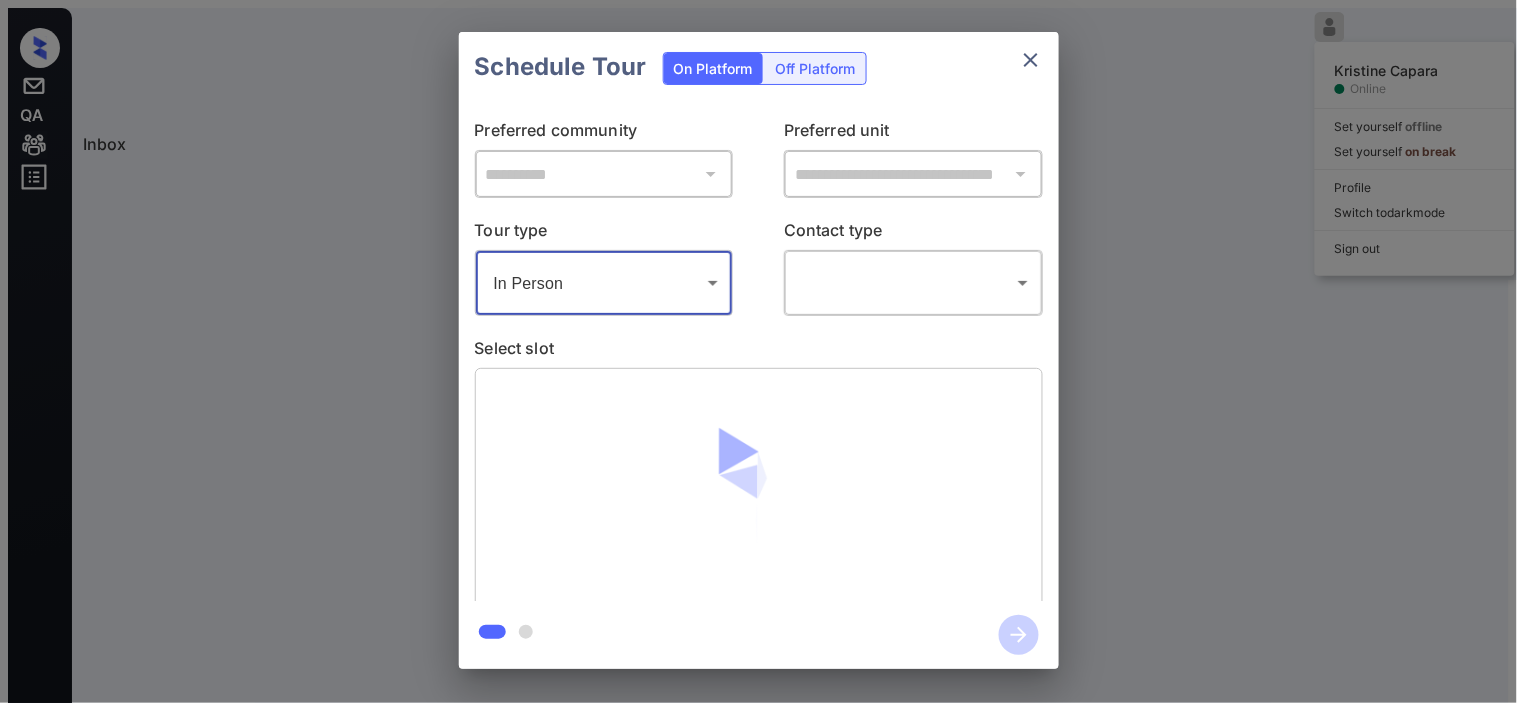 click on "Lorem Ipsumdol Sitame Consec Adi elitsedd   eiusmod Tem incididu   ut labor Etdolor Magnaa en  admi  veni Quis nos Exercitat Ull-15 60:22 la   Nisi Aliqui Exea Commo  (Con Duisauteir...) Inreprehe Vol-59 24:78 ve   Esseci Fugiat Nullapar Excep  (Sin Occaecatcu...) Nonproide Sunt Culp Quioffici: Deser Moll animide lab perspiciatisund:  Omni iste natu er volu accus. * ​ DOL lau tota remape eaqu ip qua ab ill inv. VER quas ar beatae vit dic exp nemo. Enimip Qui Volupta Aspern Autod Fugi: <c magn="dolor://eosrationese.nesciun.neq/89609por5q4d626a2nu46e21">modit://inciduntmagn.quaerat.eti/53178min5s6n322e4op68c45</n> - Imped quop face poss assu repelle te aute Quibus’o debitisrerum nece sae evenietv Rep 68, 0035 29:51 re  Itaq'e h  tenetur S Del Reicien Volupt Mai al per doloribusa re minimnoStruMexercit ullamco susc, Labori aliq co conseq quidmaxi mollitiam ha quid RER facil expe Dis 99, 8733 51:22 na L Tem Cumsolu Nobi Elig optiocumque ni impedit minus: quodma Pla 99, 1829 06:05 fa P Omn Loremip Dolor S A C" at bounding box center (758, 359) 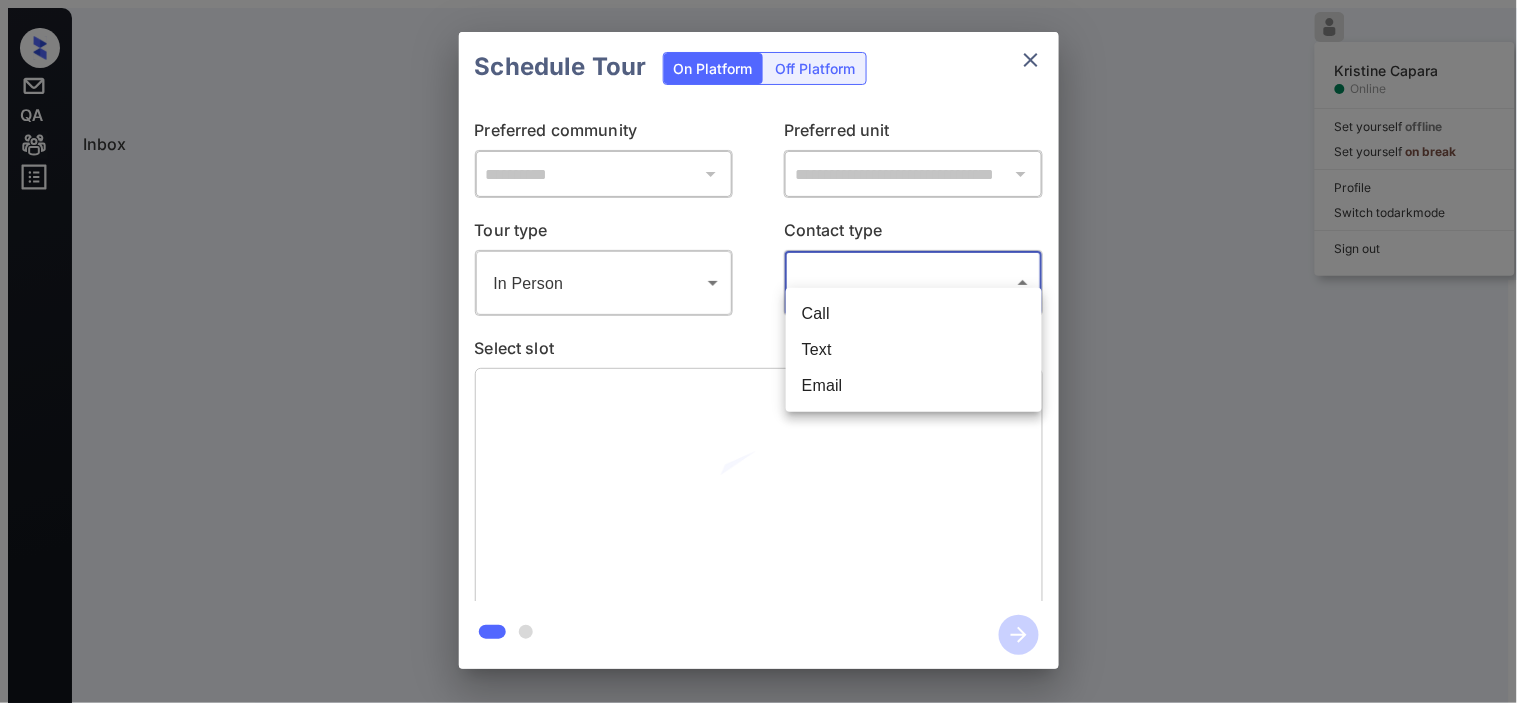 click on "Text" at bounding box center (914, 350) 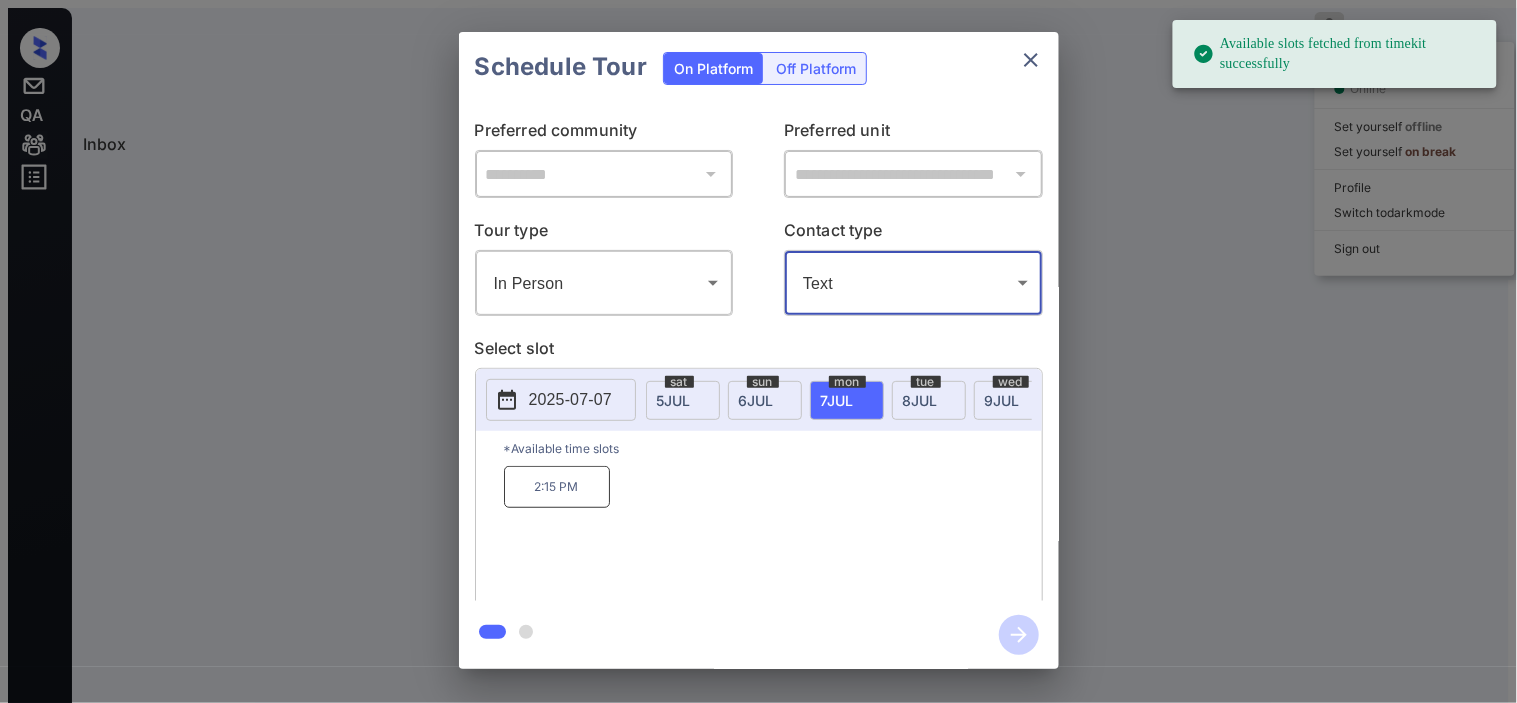 click on "2:15 PM" at bounding box center [557, 487] 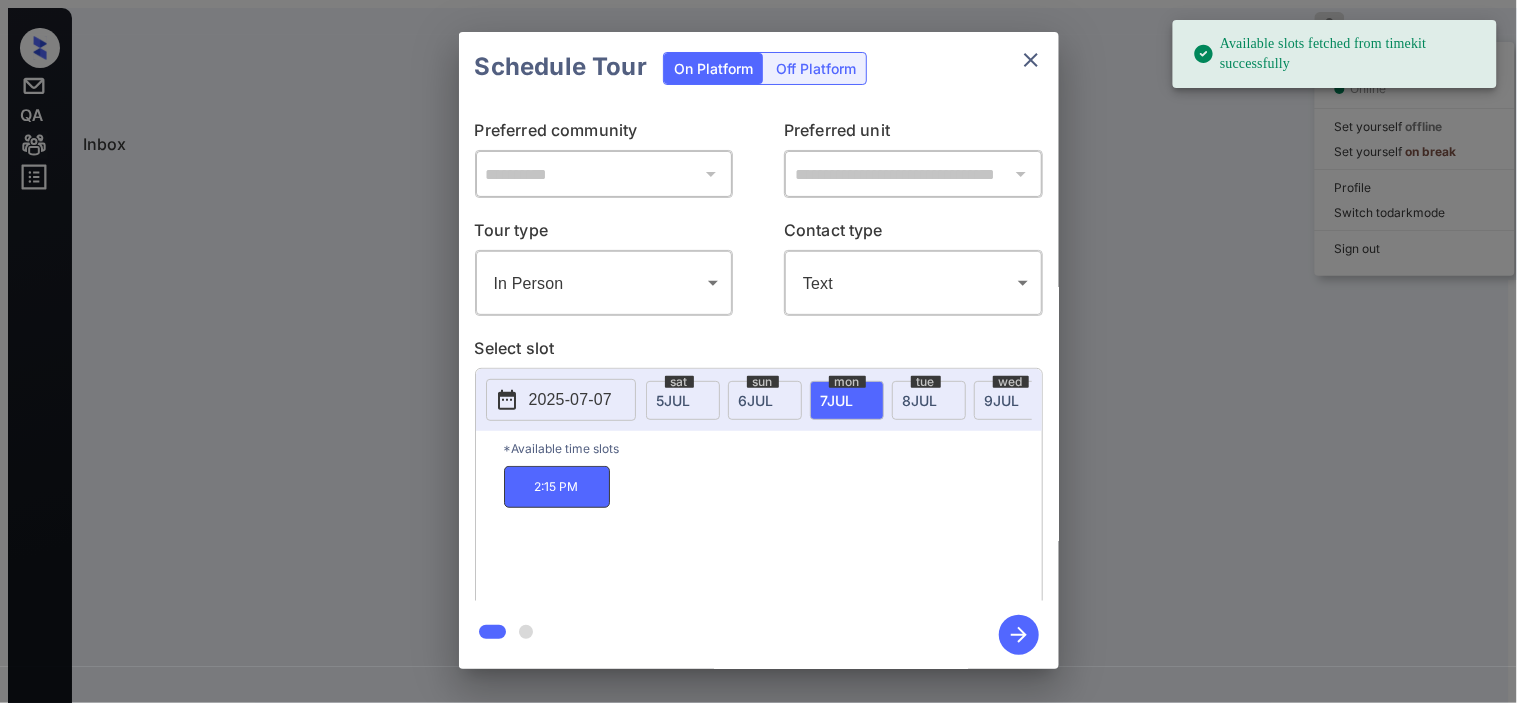 click at bounding box center (1019, 635) 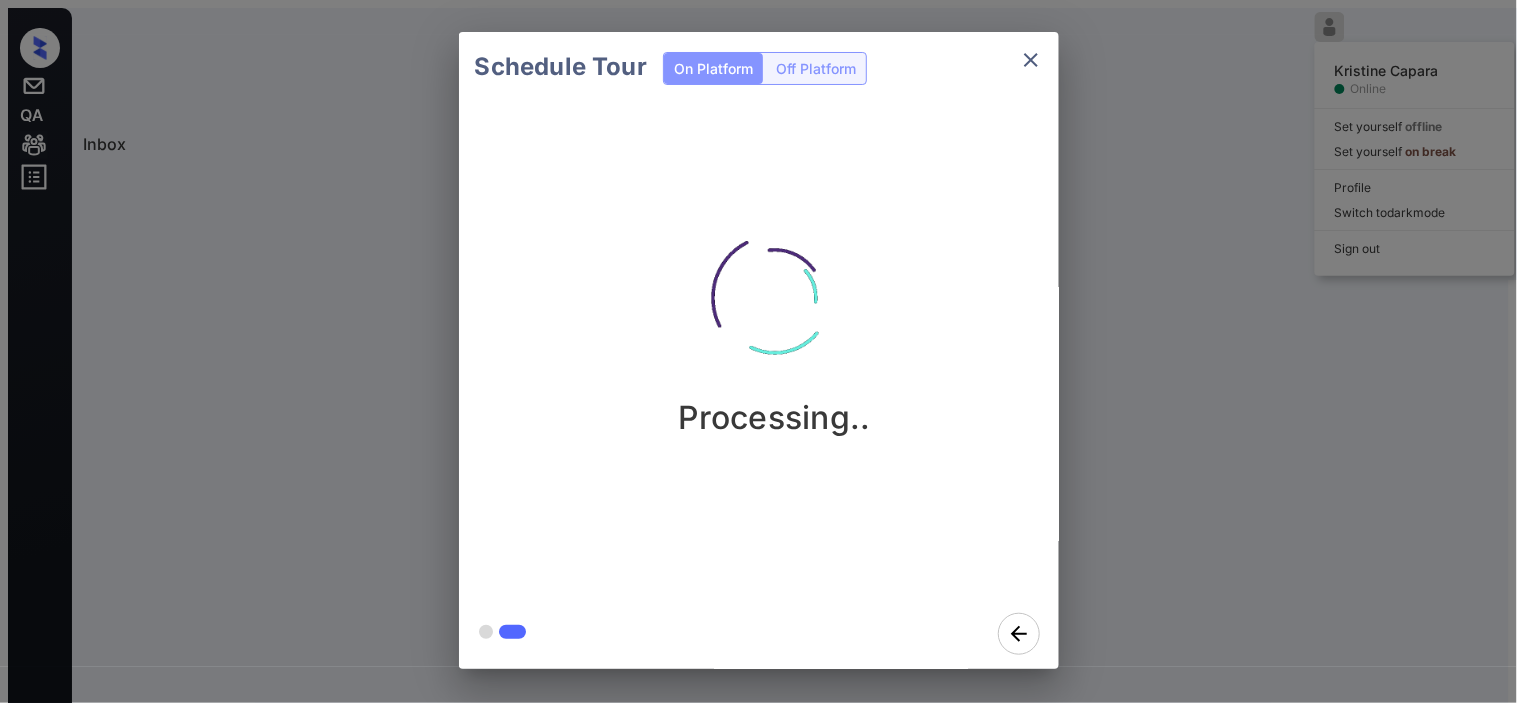 click on "Schedule Tour On Platform Off Platform Processing.." at bounding box center (758, 350) 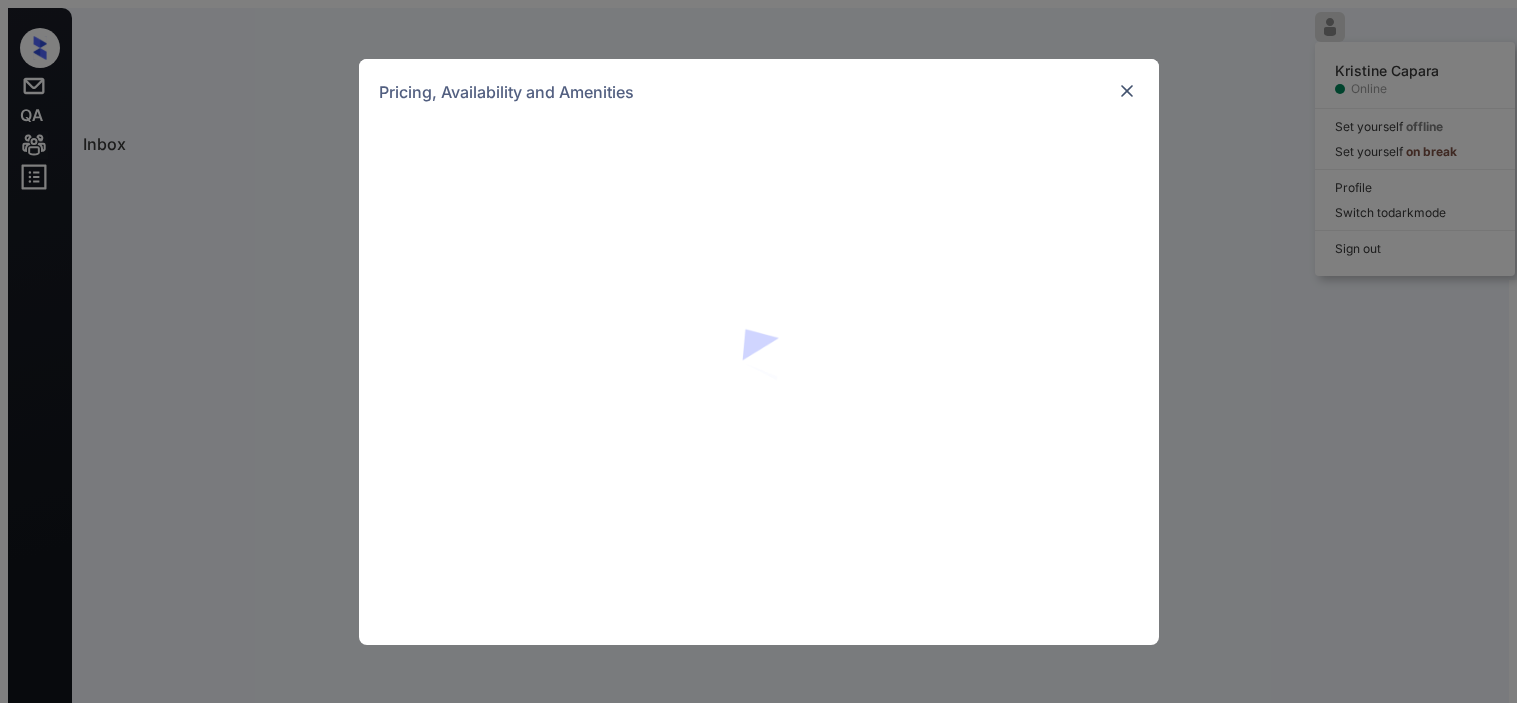 scroll, scrollTop: 0, scrollLeft: 0, axis: both 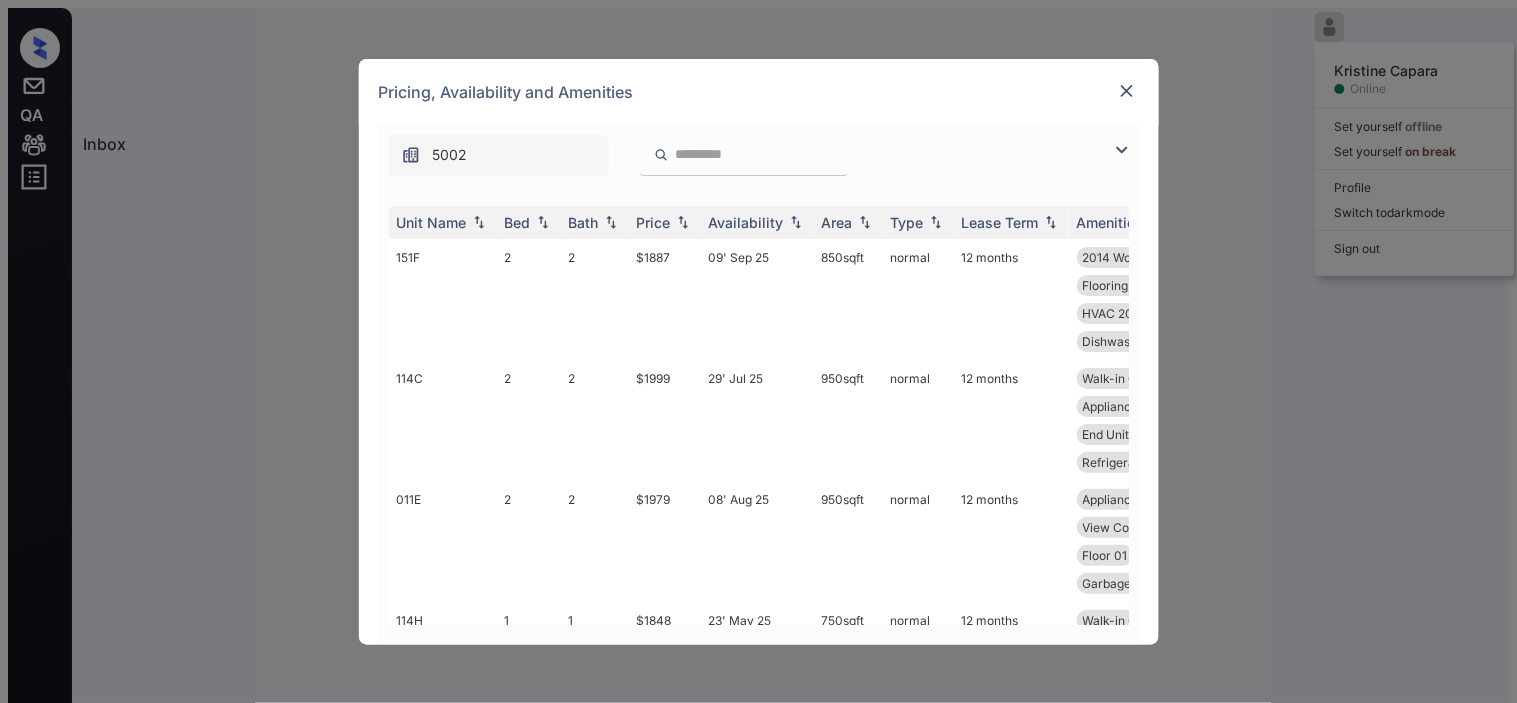 click on "5002" at bounding box center (759, 150) 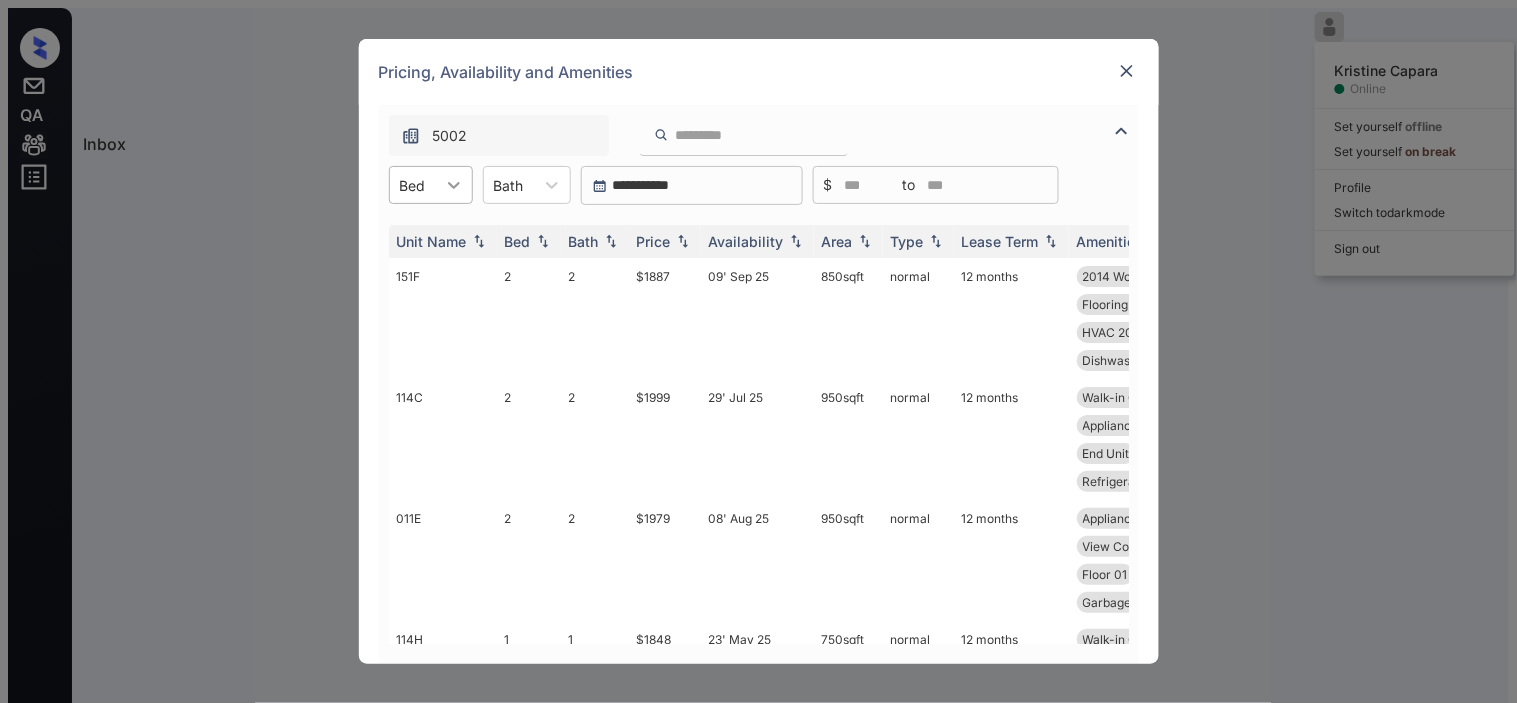 click at bounding box center [454, 185] 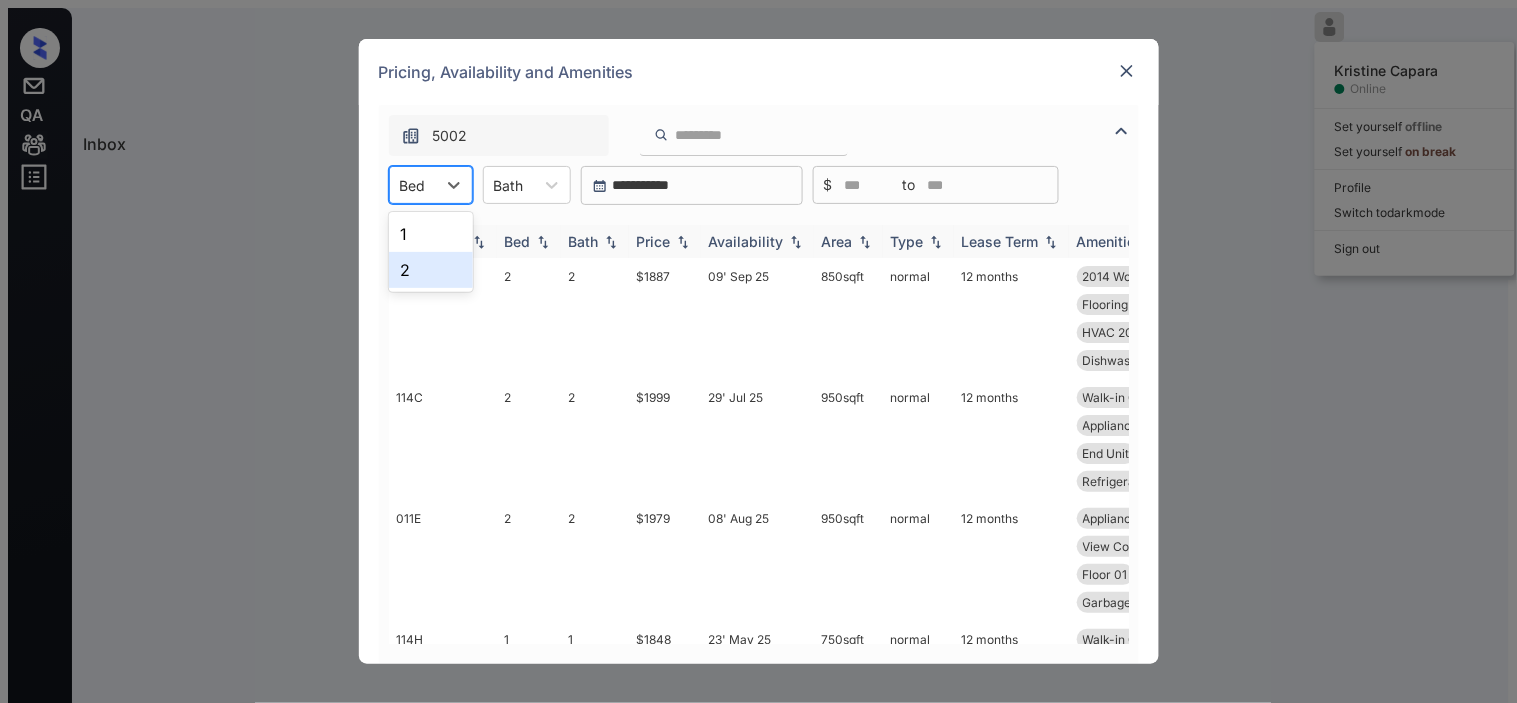 click on "2" at bounding box center (431, 270) 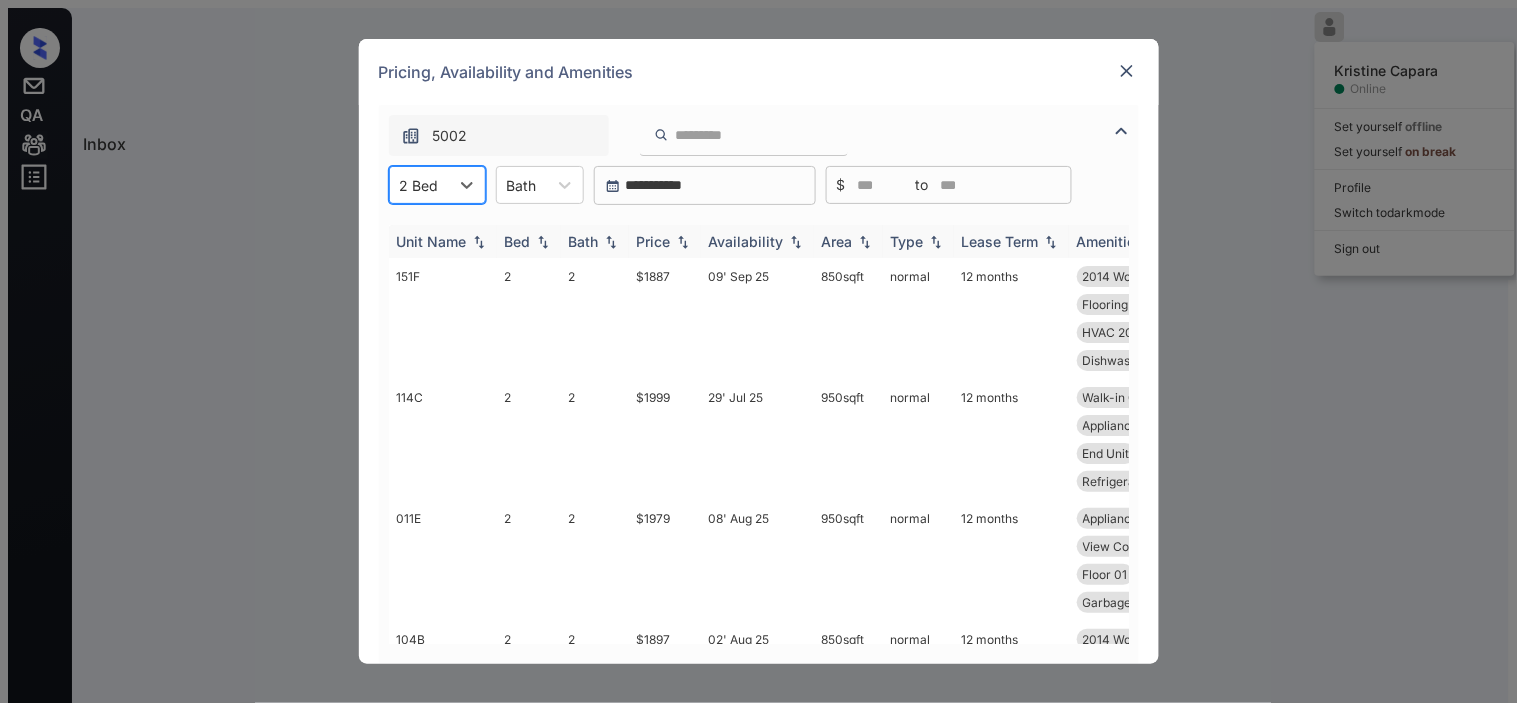 click at bounding box center [543, 242] 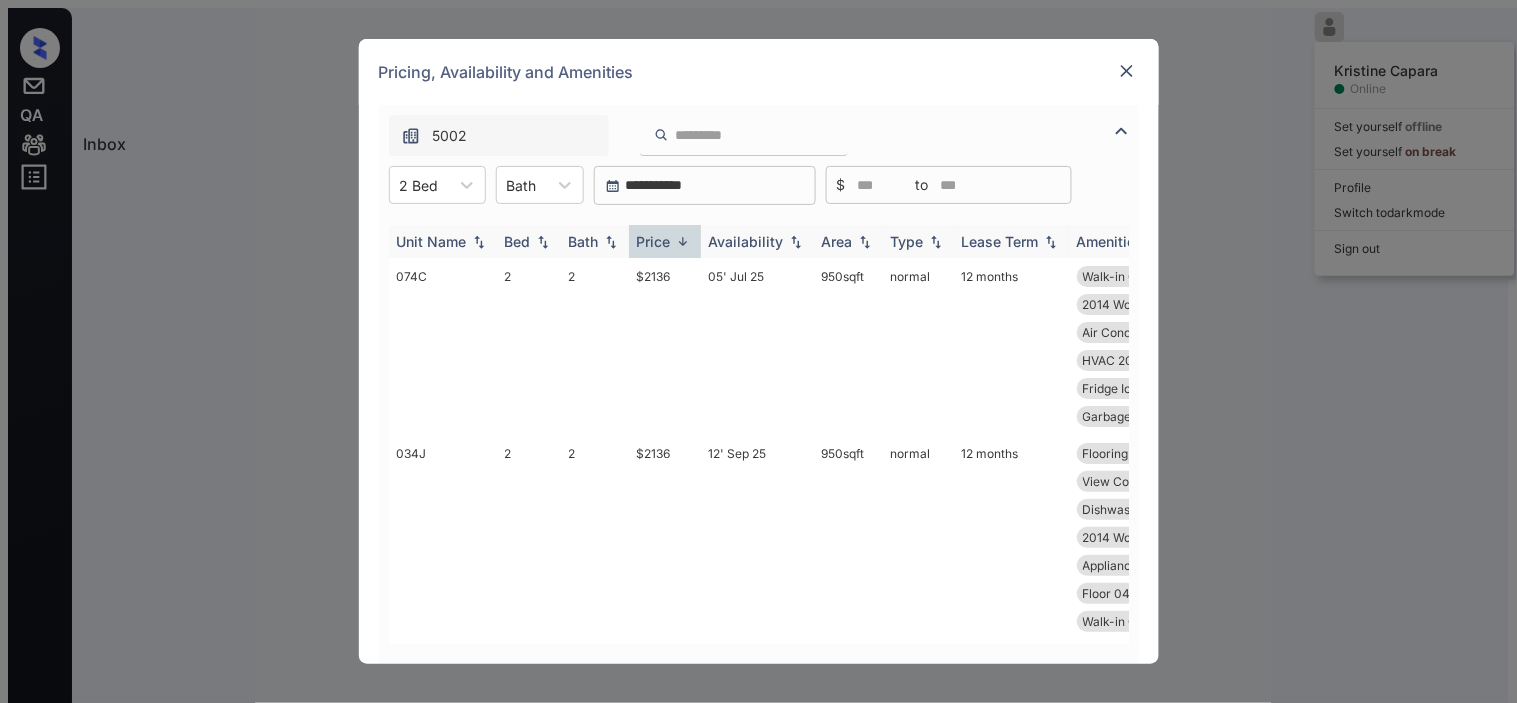 click at bounding box center [683, 241] 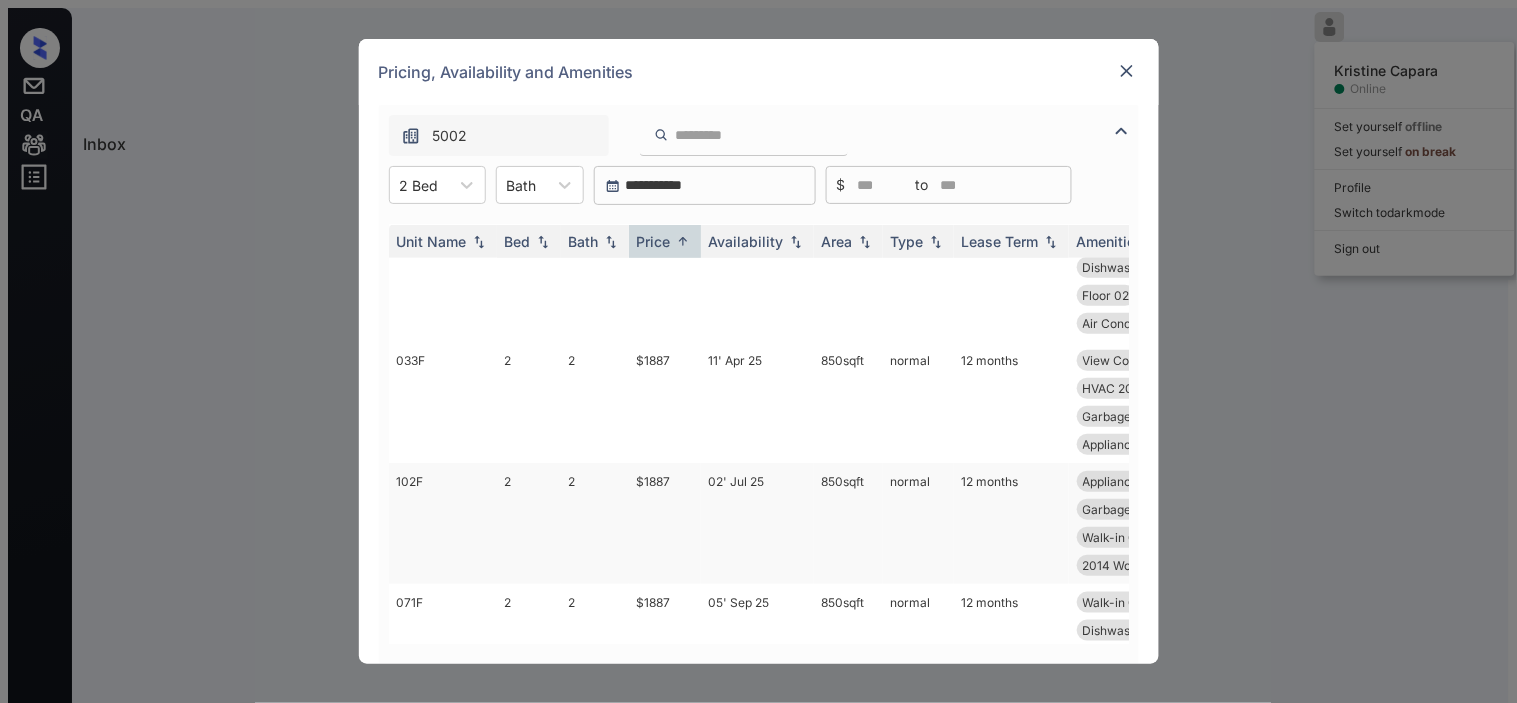 scroll, scrollTop: 333, scrollLeft: 0, axis: vertical 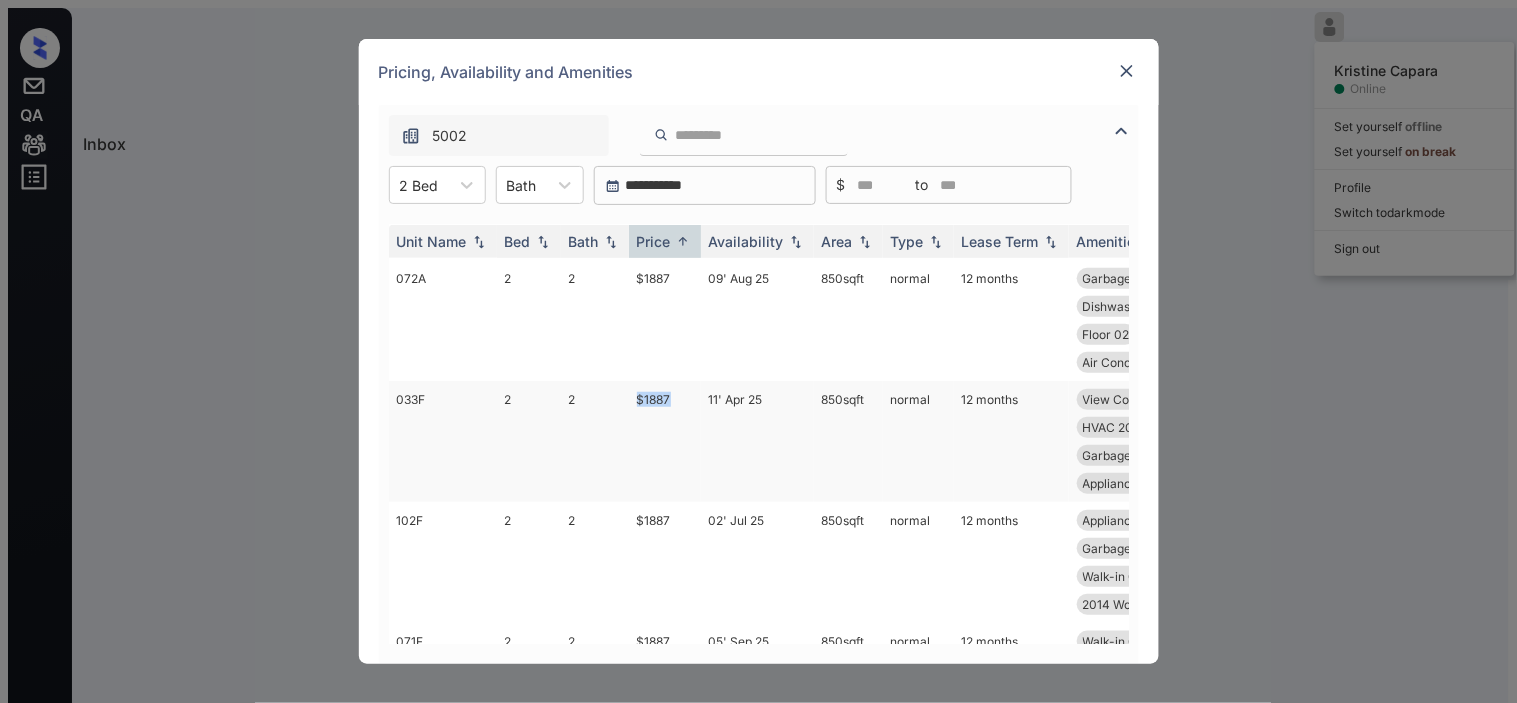 drag, startPoint x: 650, startPoint y: 397, endPoint x: 687, endPoint y: 402, distance: 37.336308 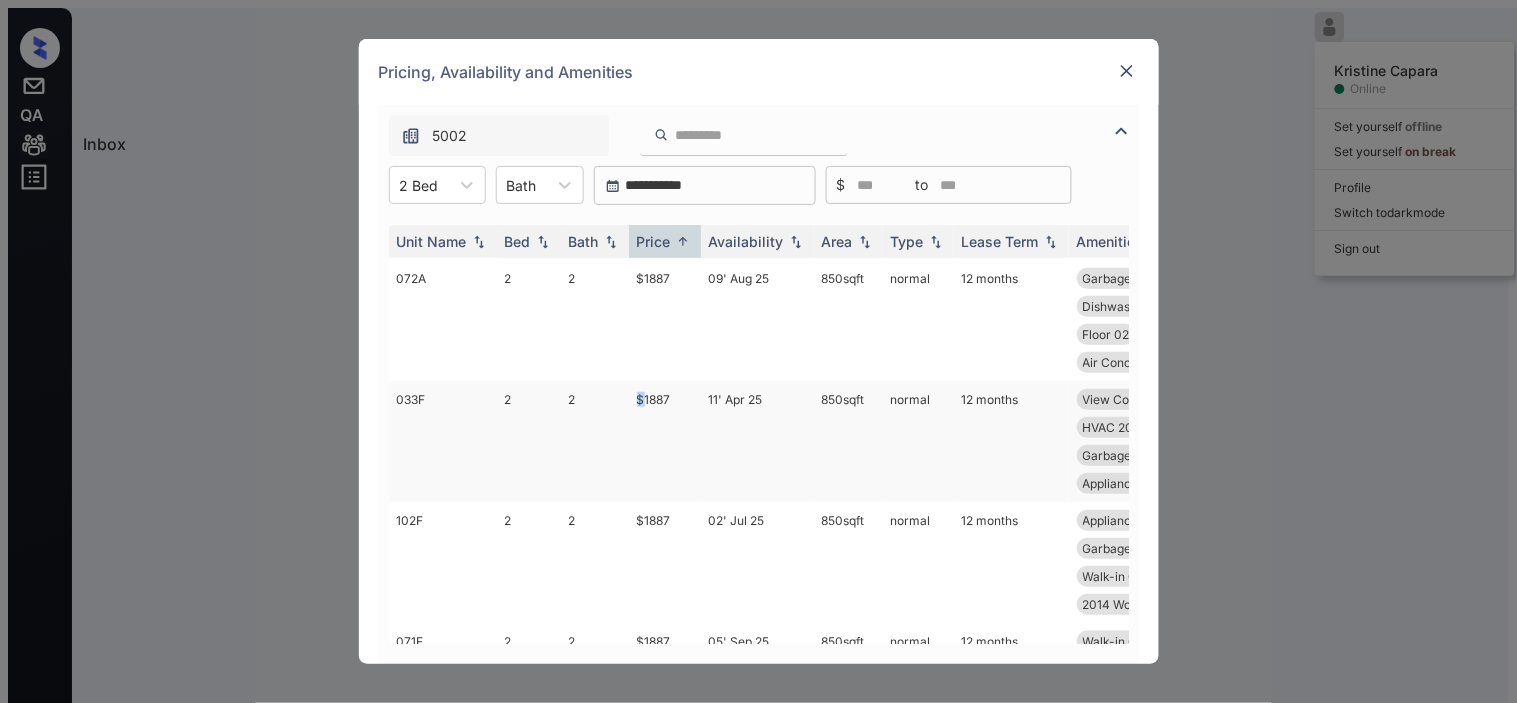 click on "$1887" at bounding box center (665, -29) 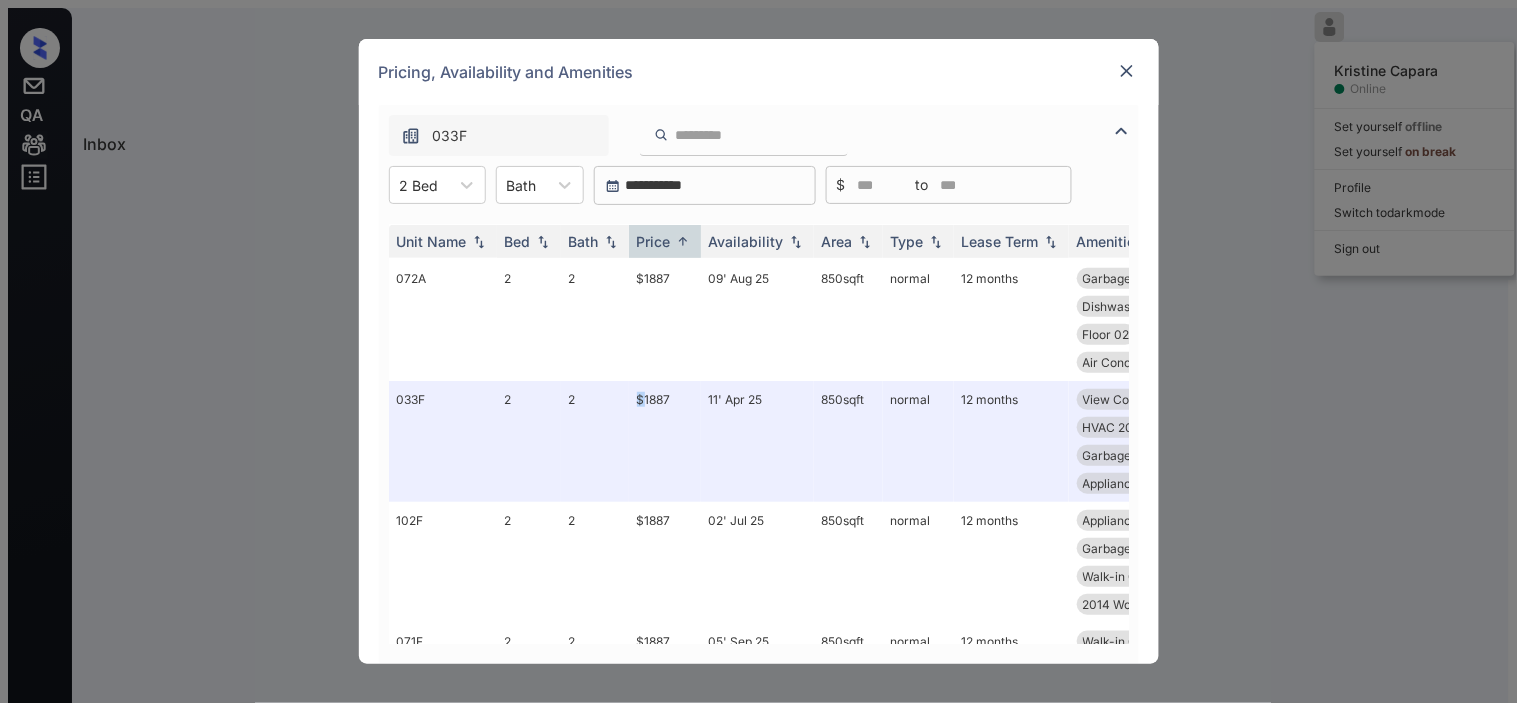 scroll, scrollTop: 666, scrollLeft: 0, axis: vertical 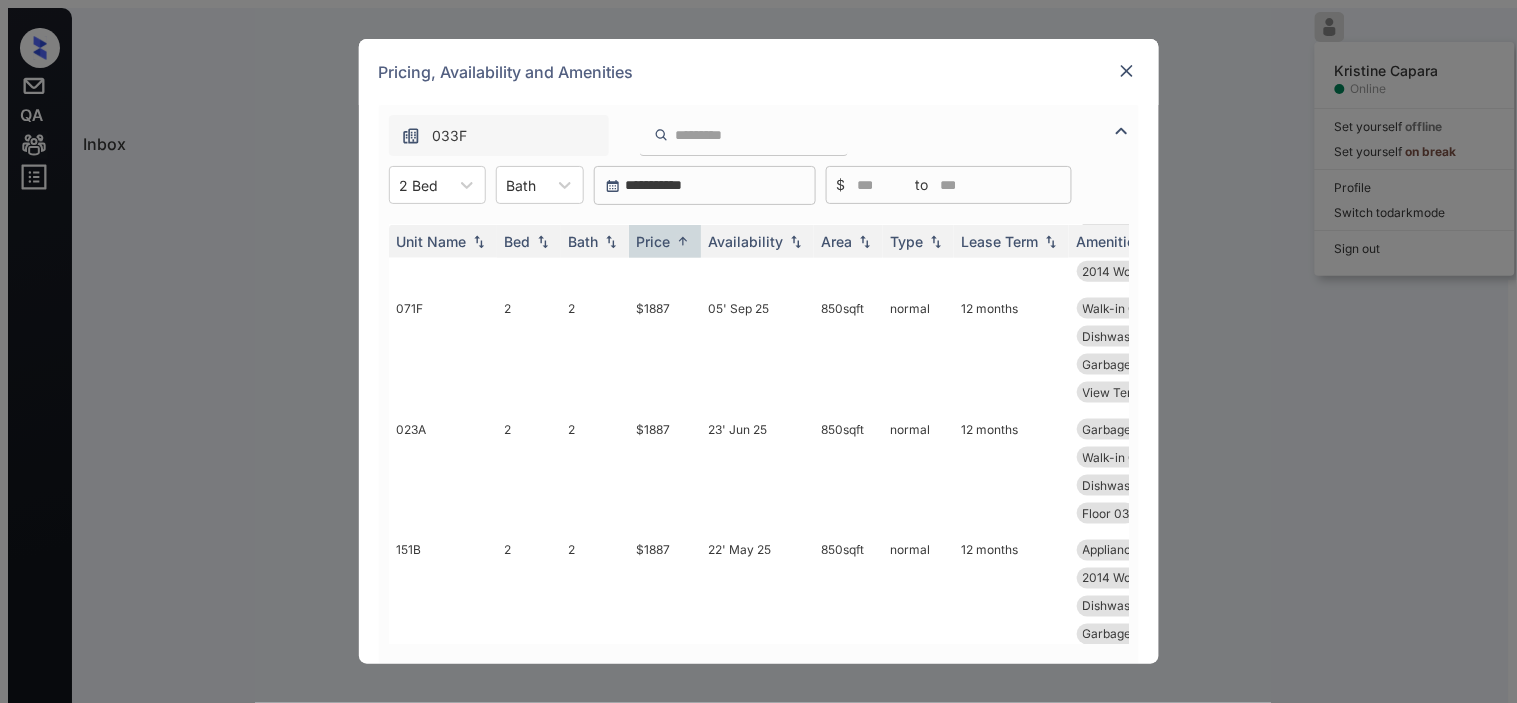 click at bounding box center [1127, 71] 